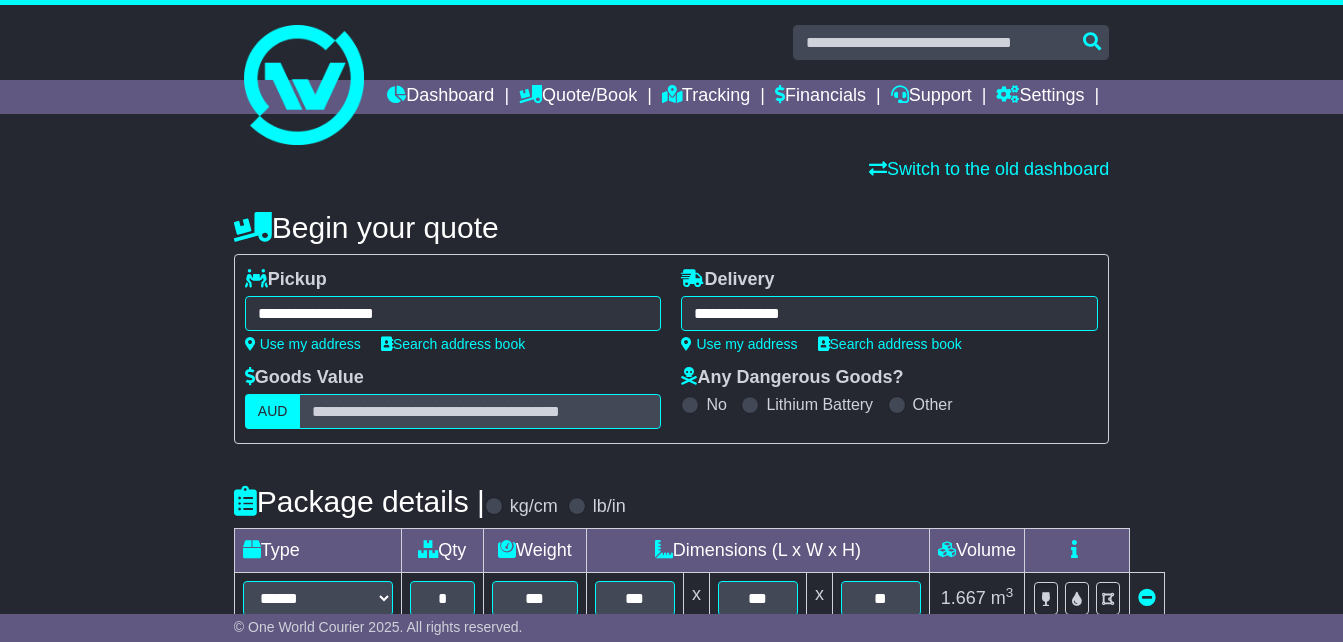 select on "*****" 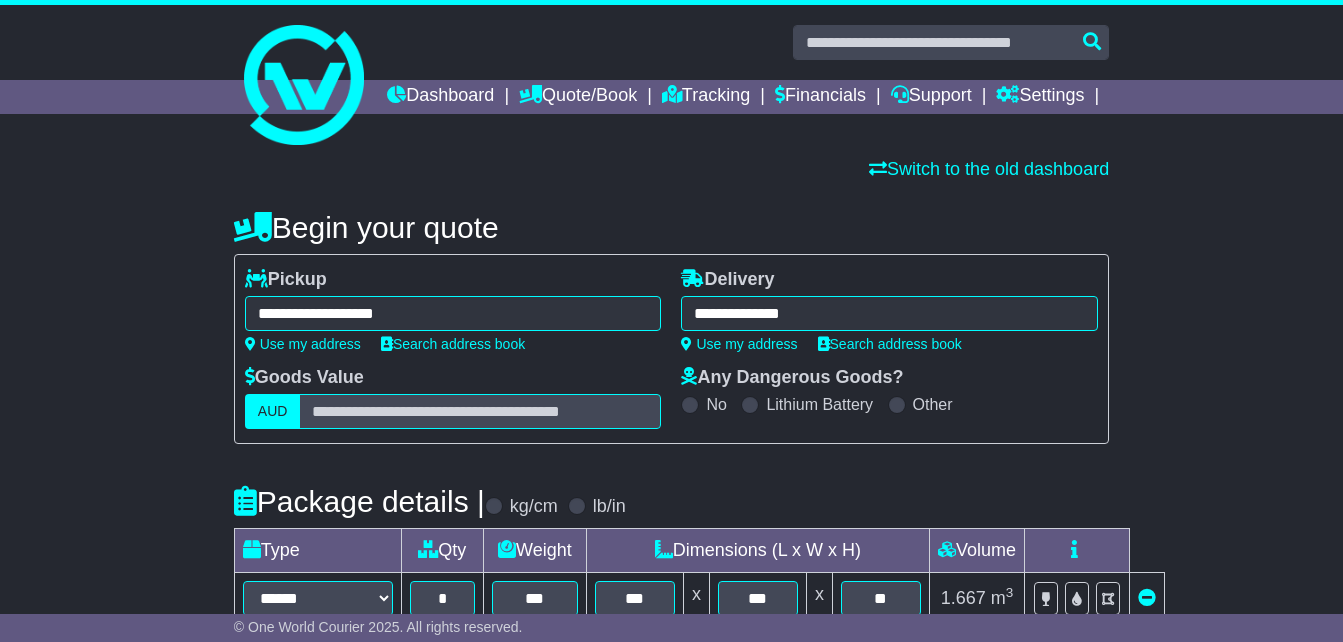 scroll, scrollTop: 262, scrollLeft: 0, axis: vertical 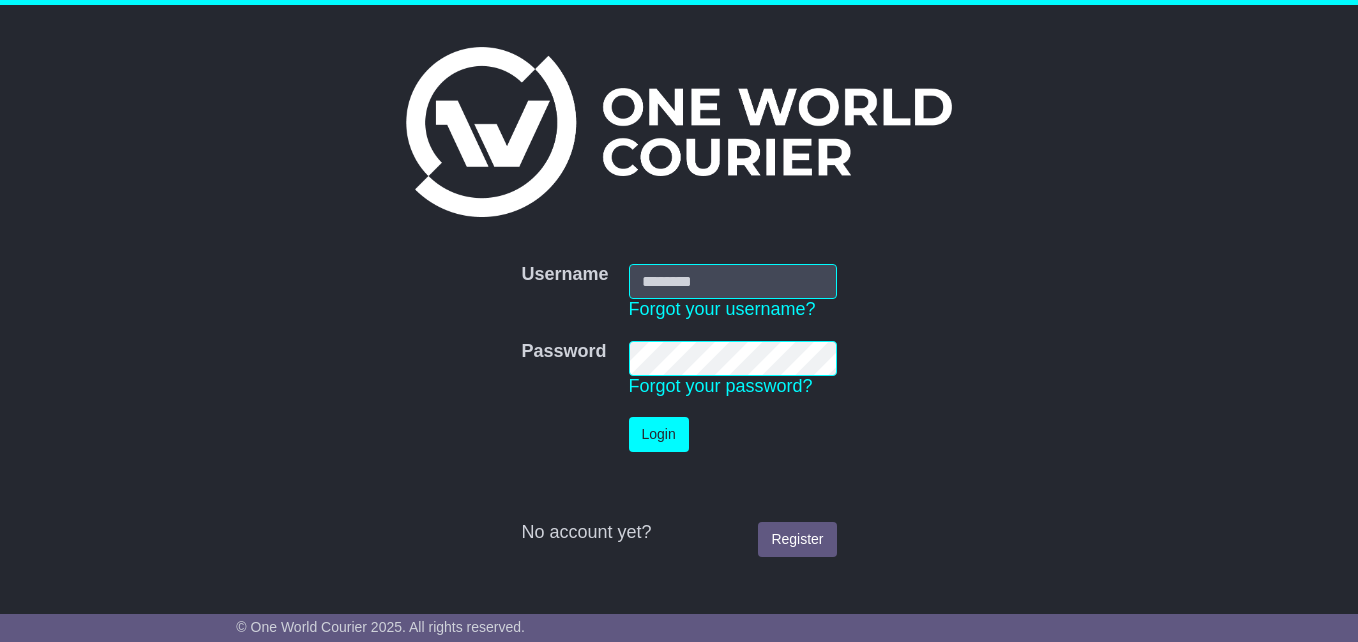 type on "**********" 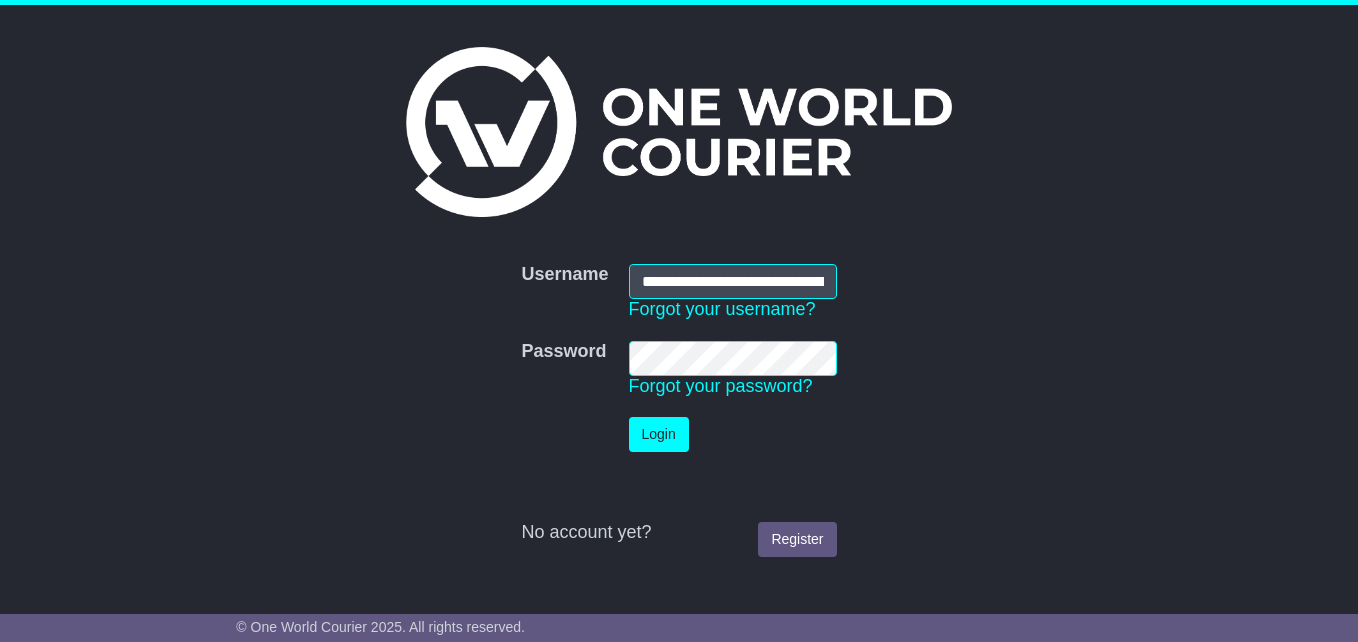click on "Login" at bounding box center (733, 434) 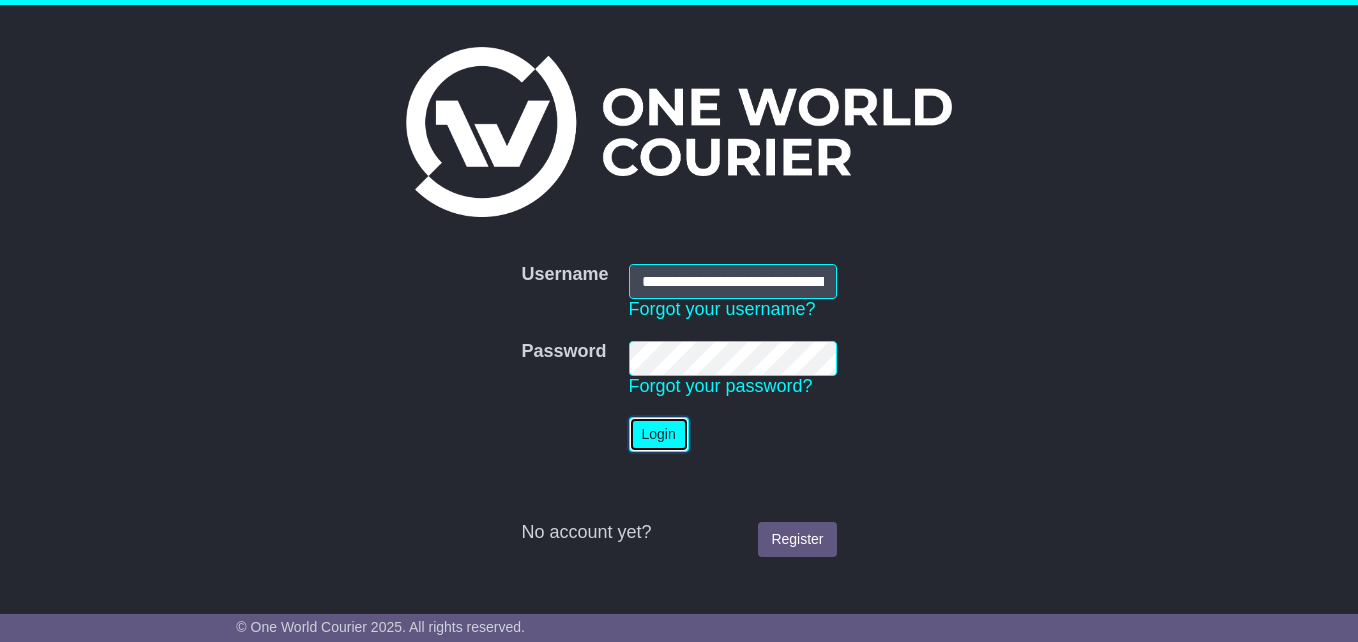 click on "Login" at bounding box center (659, 434) 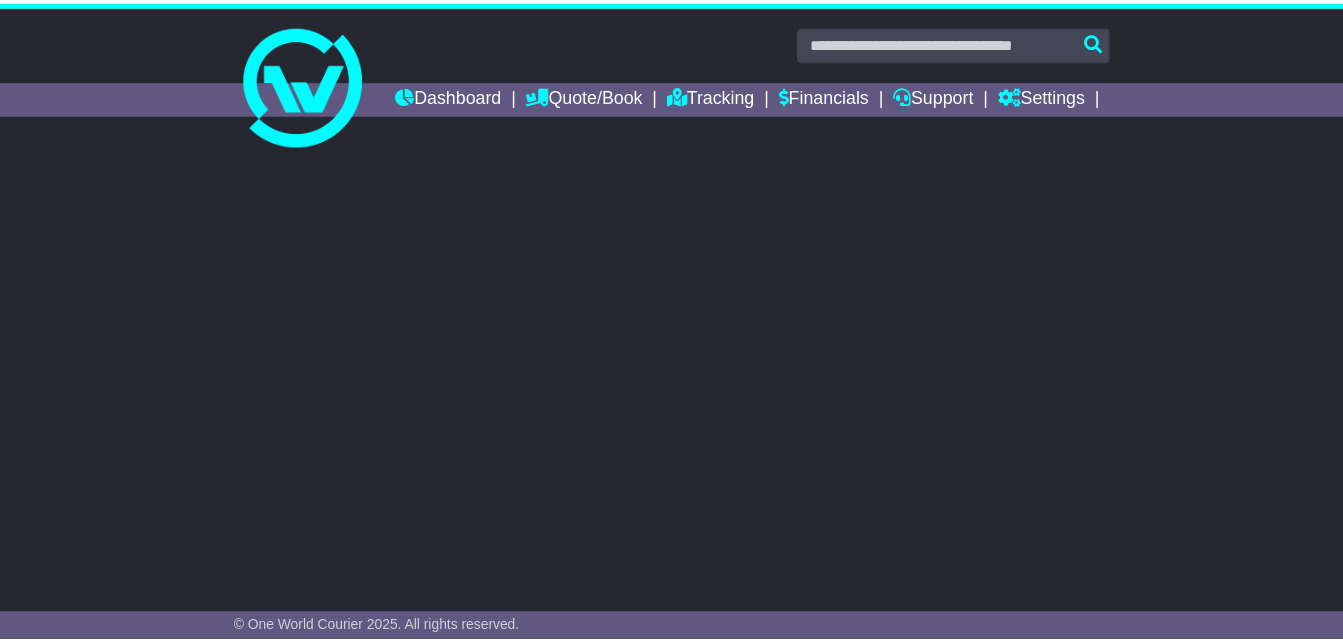 scroll, scrollTop: 0, scrollLeft: 0, axis: both 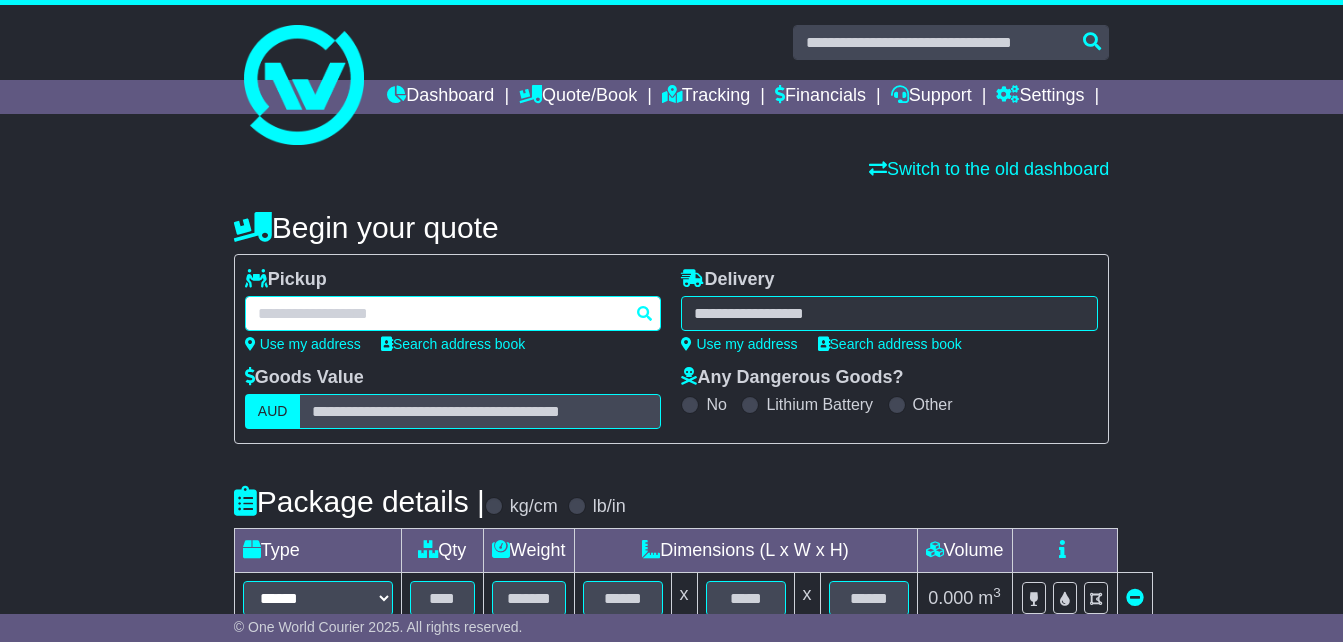 click at bounding box center (453, 313) 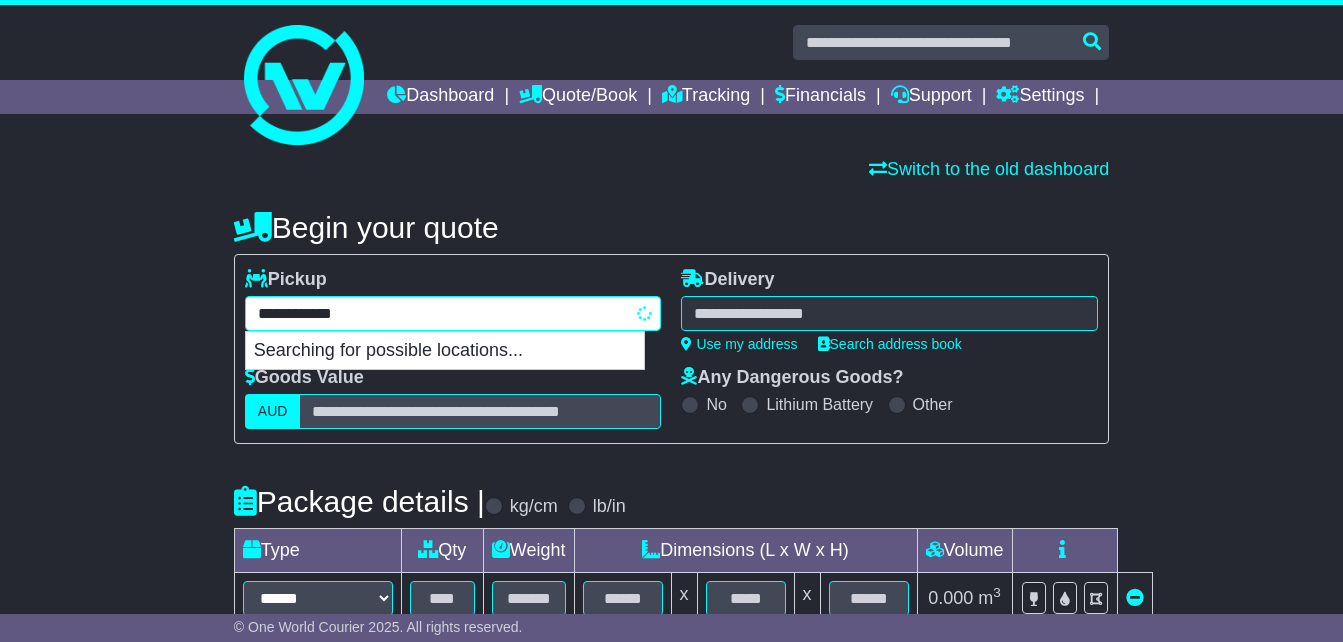 type on "**********" 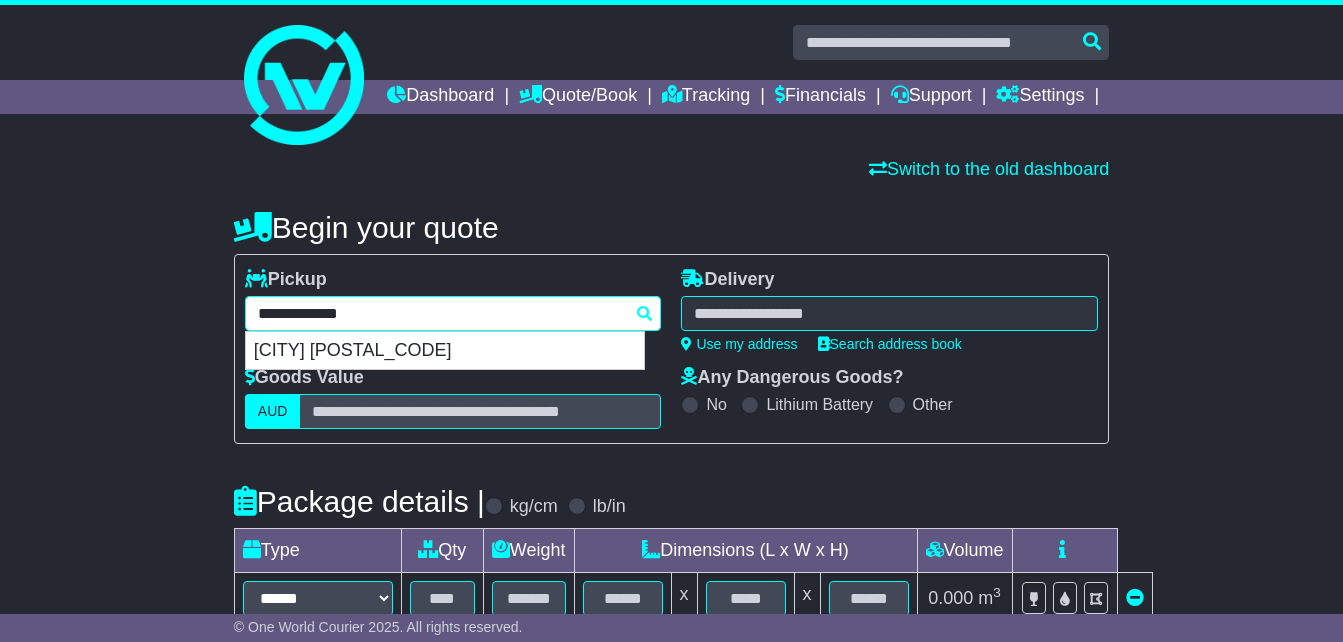 click on "[CITY] [POSTAL_CODE]" at bounding box center (445, 351) 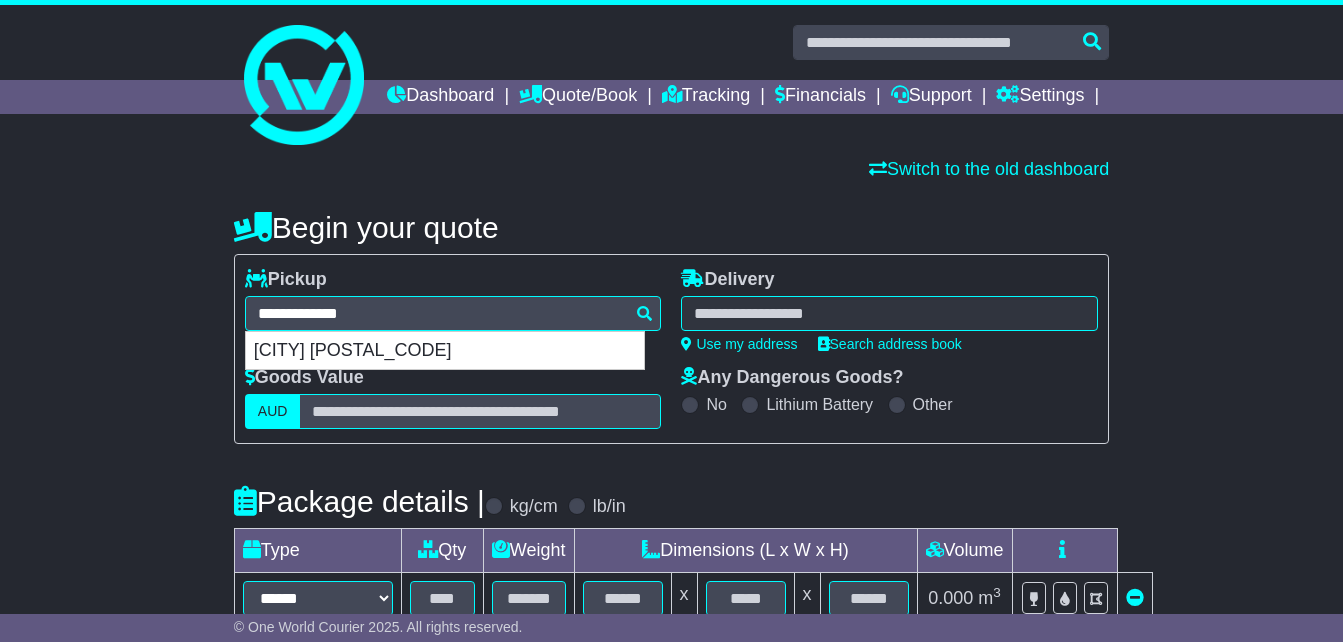 type on "**********" 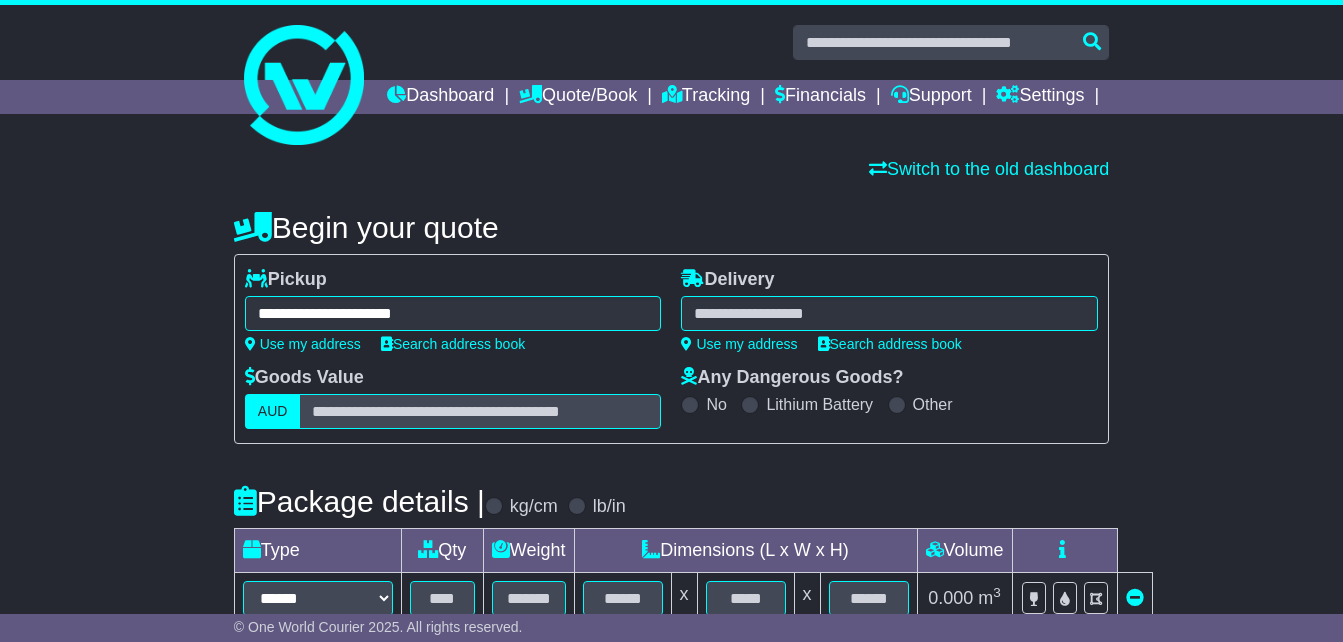 click at bounding box center [889, 313] 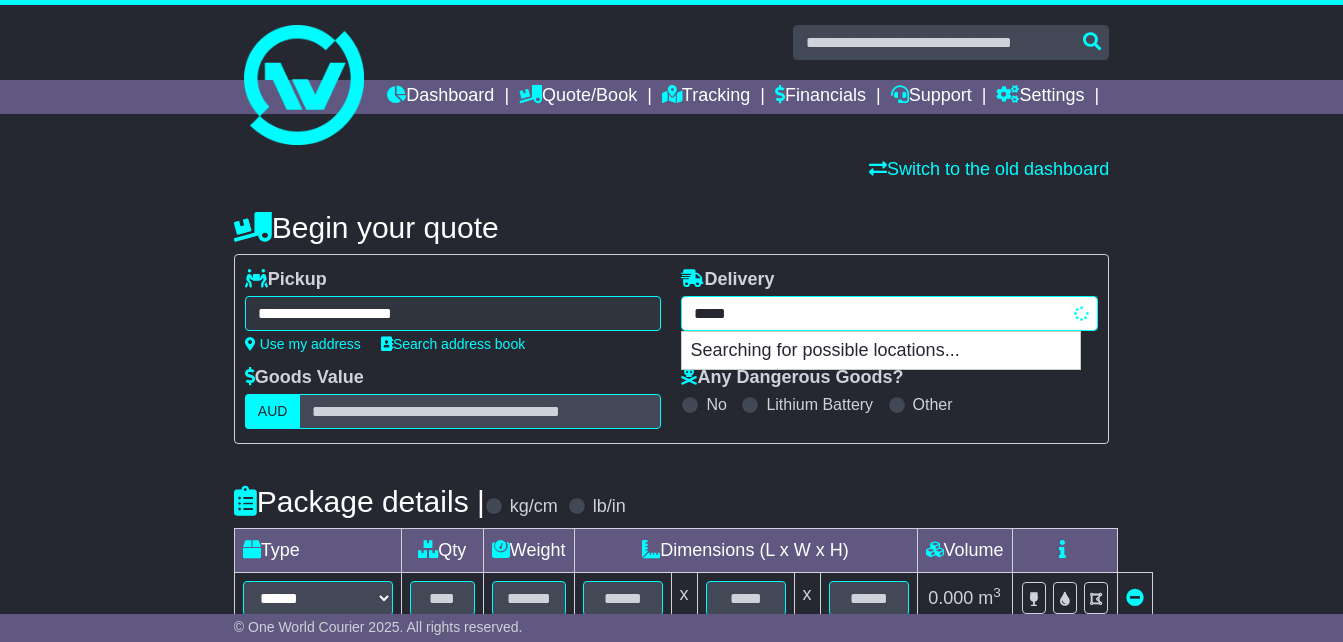 type on "******" 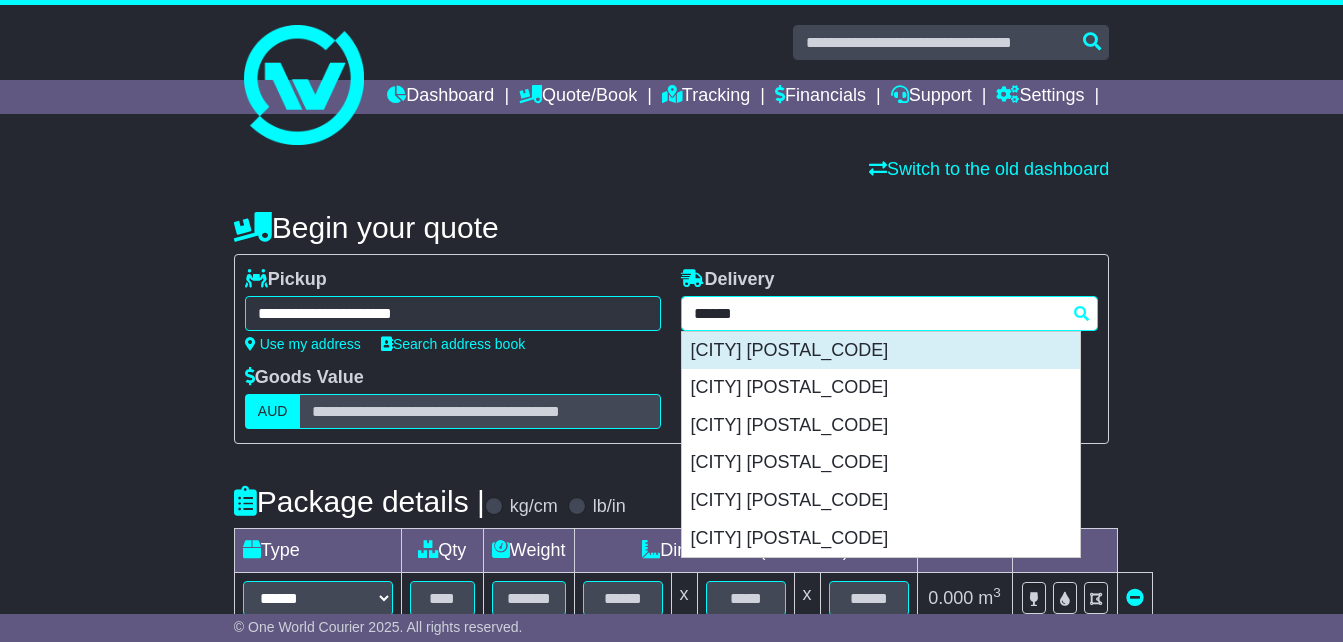 click on "[CITY] [POSTAL_CODE]" at bounding box center [881, 351] 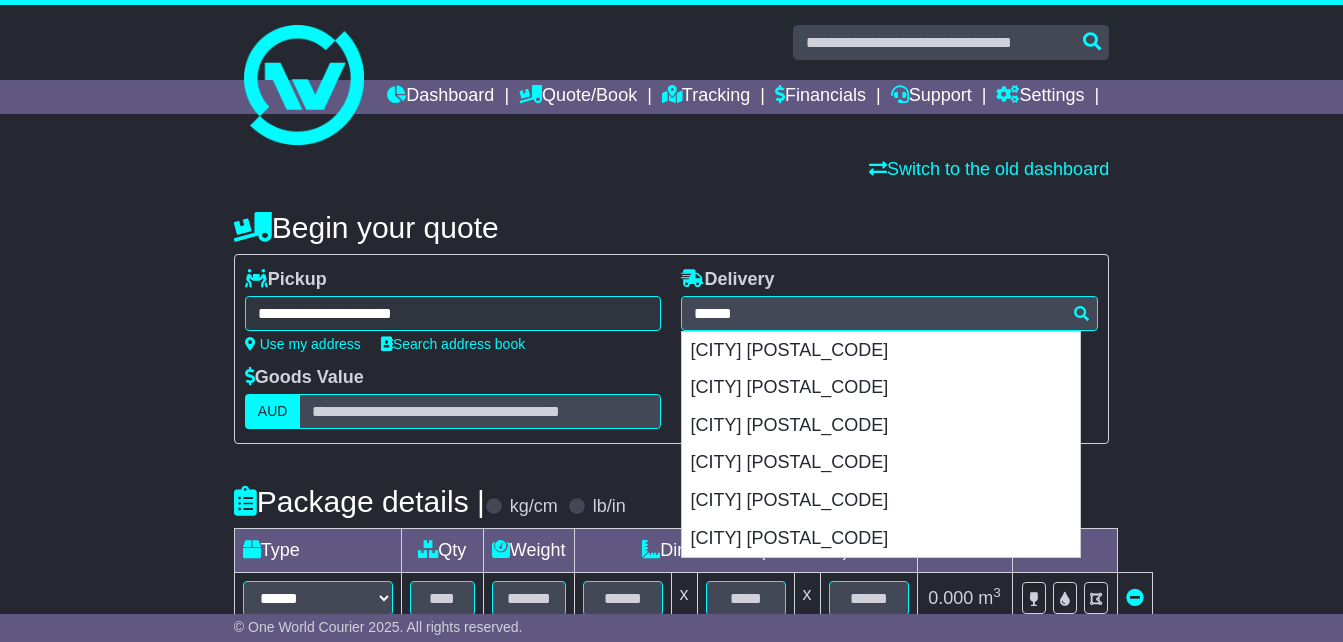 type on "**********" 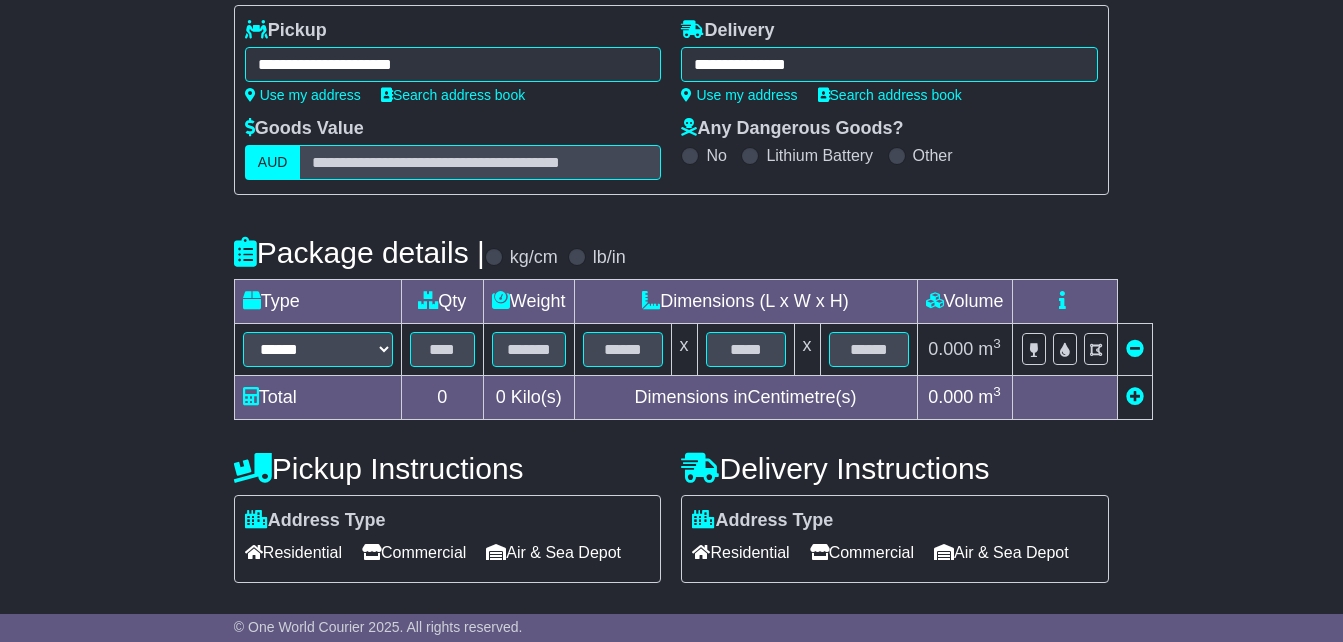 scroll, scrollTop: 300, scrollLeft: 0, axis: vertical 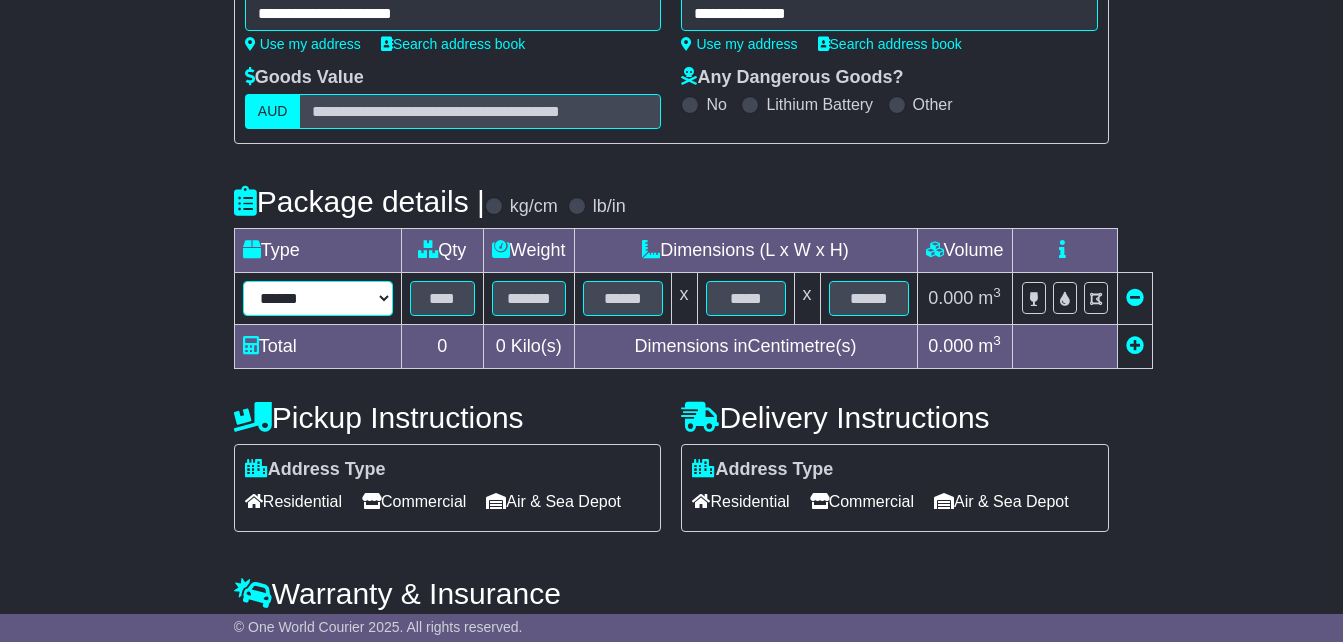 click on "**********" at bounding box center (318, 298) 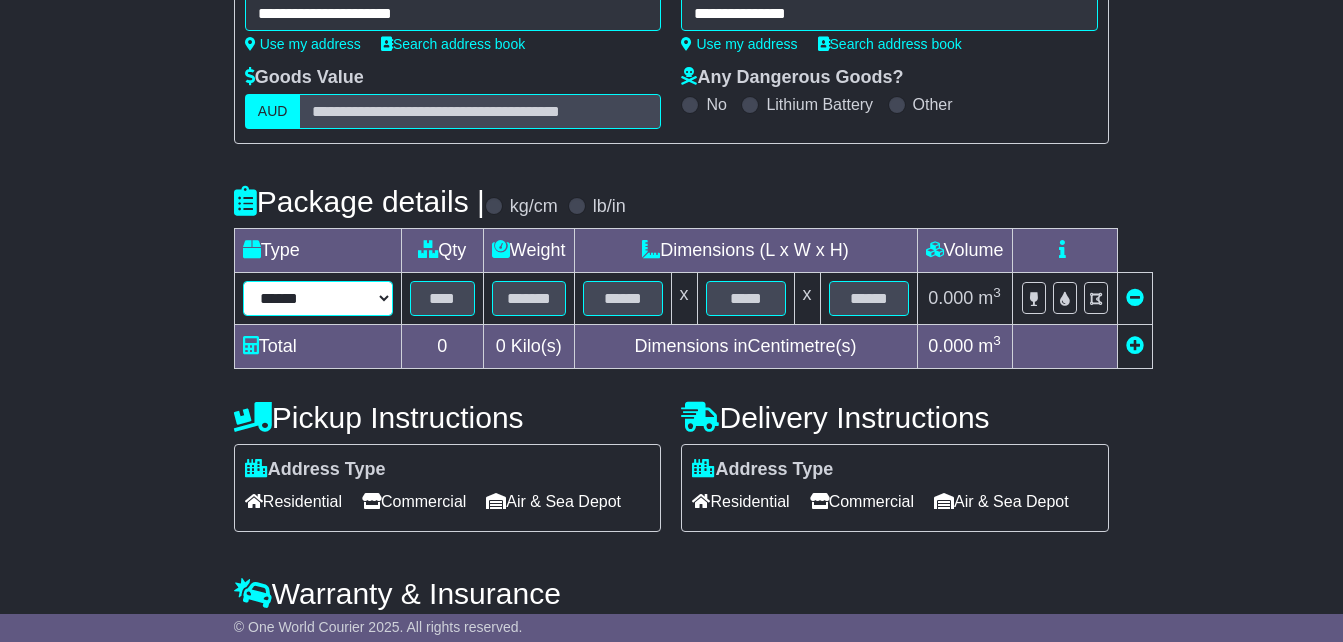 select on "*****" 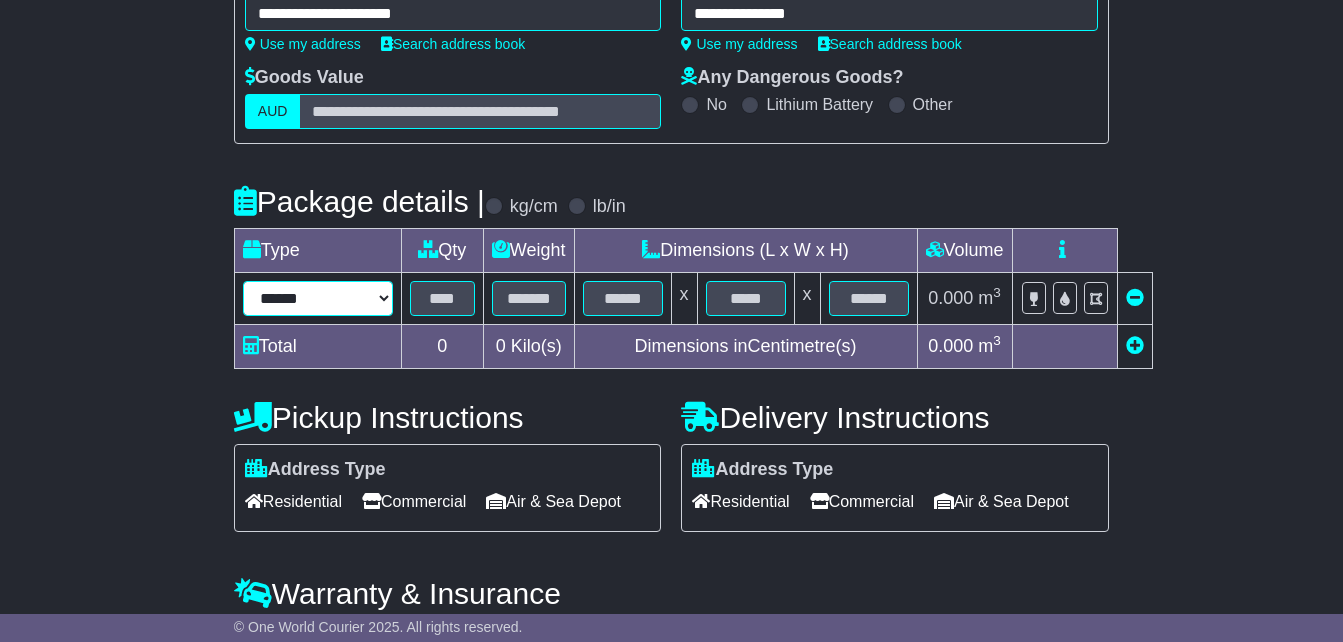 click on "**********" at bounding box center (318, 298) 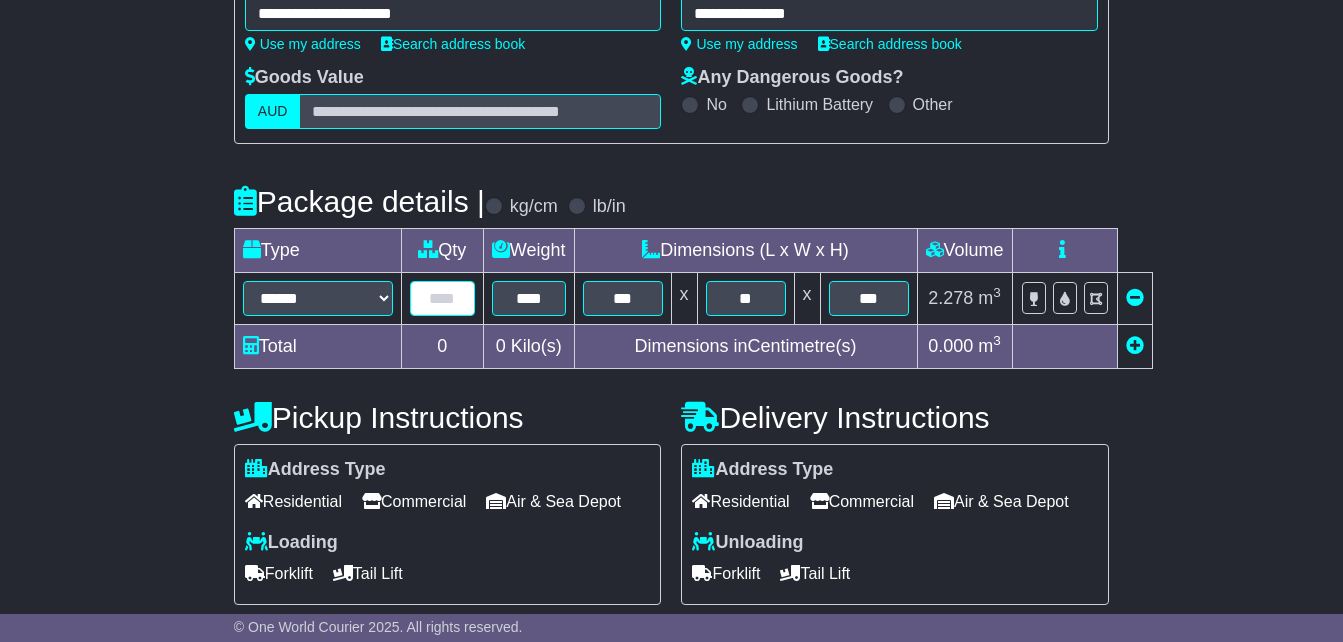click at bounding box center [442, 298] 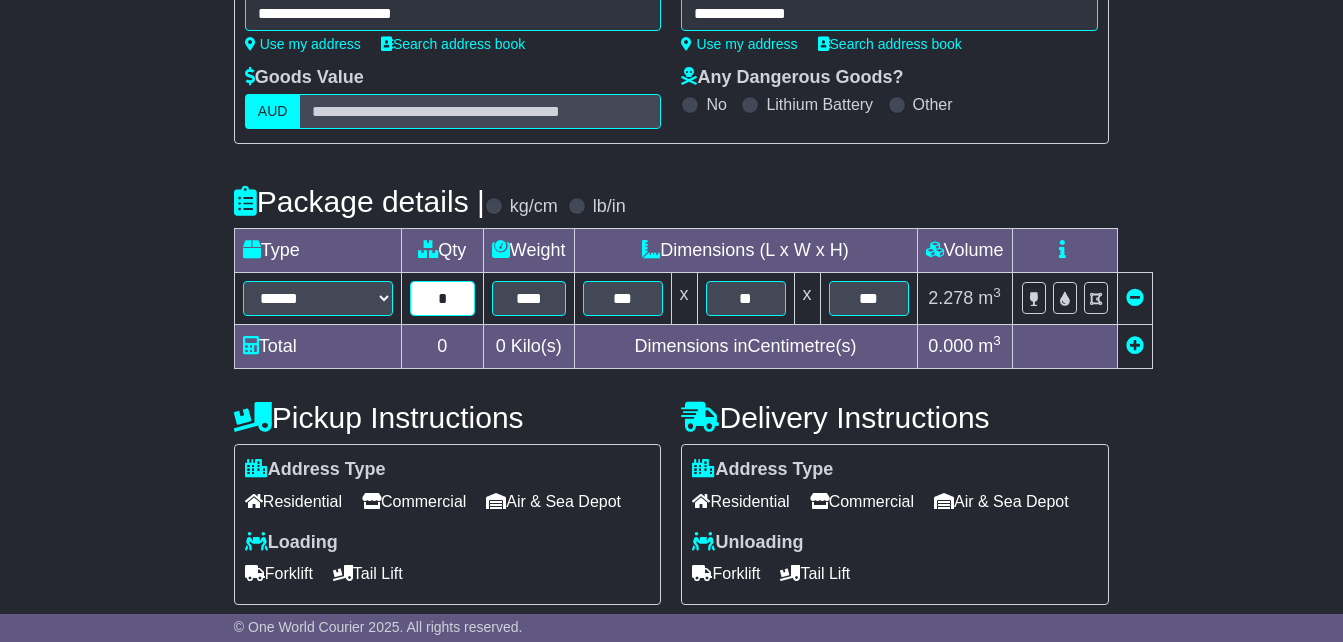 type on "*" 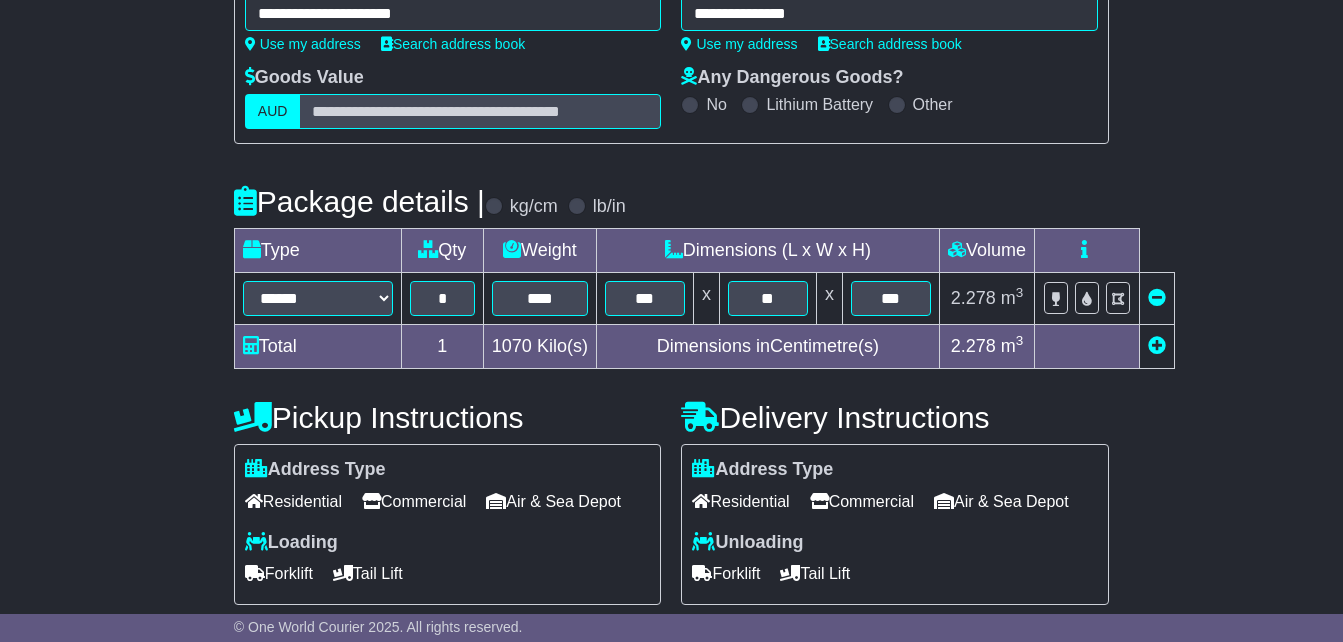 click at bounding box center (1156, 347) 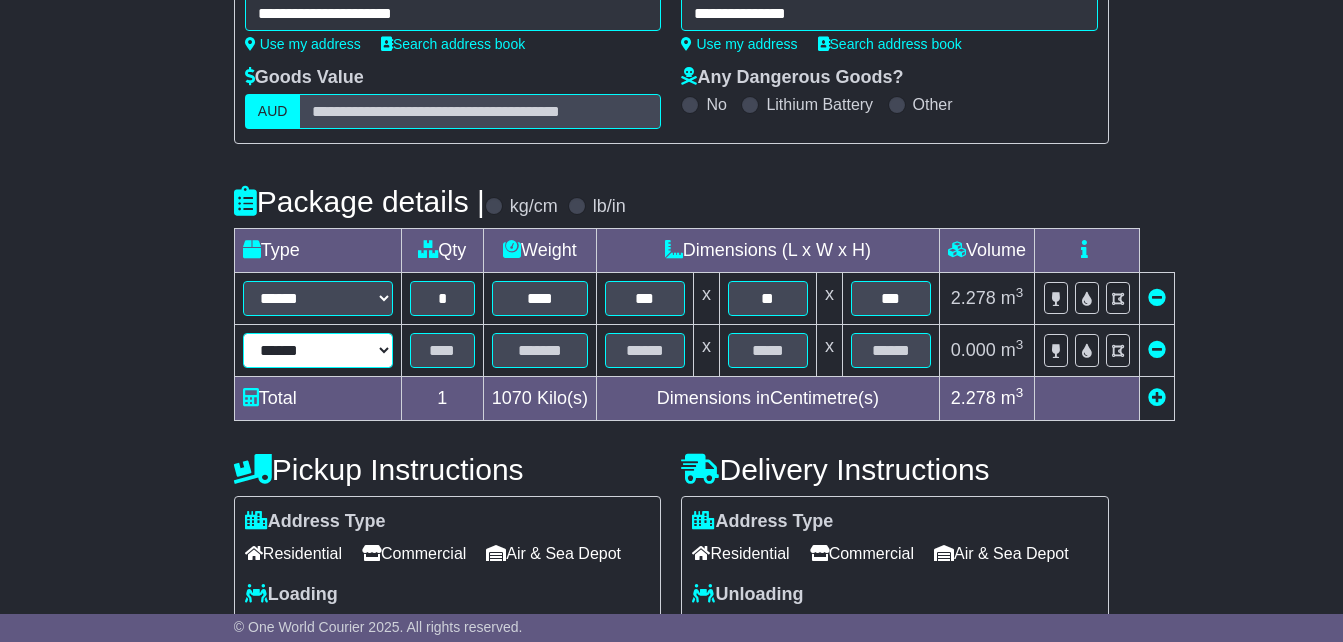 click on "**********" at bounding box center [318, 350] 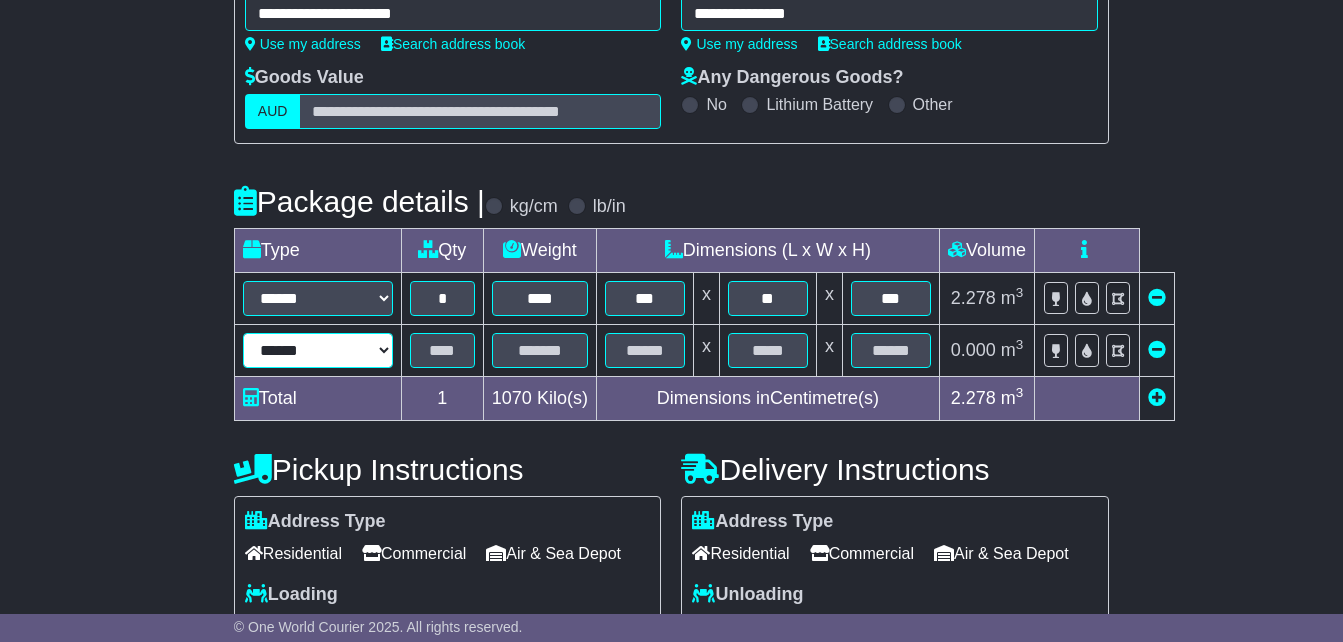 select on "*****" 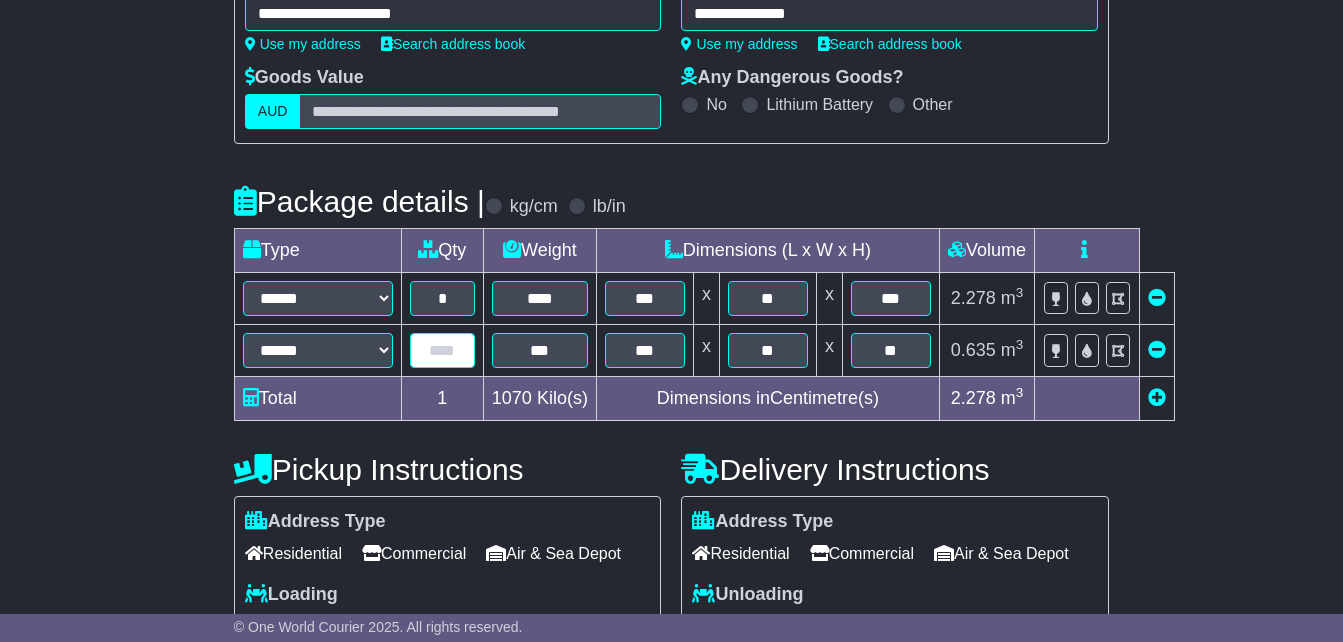 click at bounding box center (442, 350) 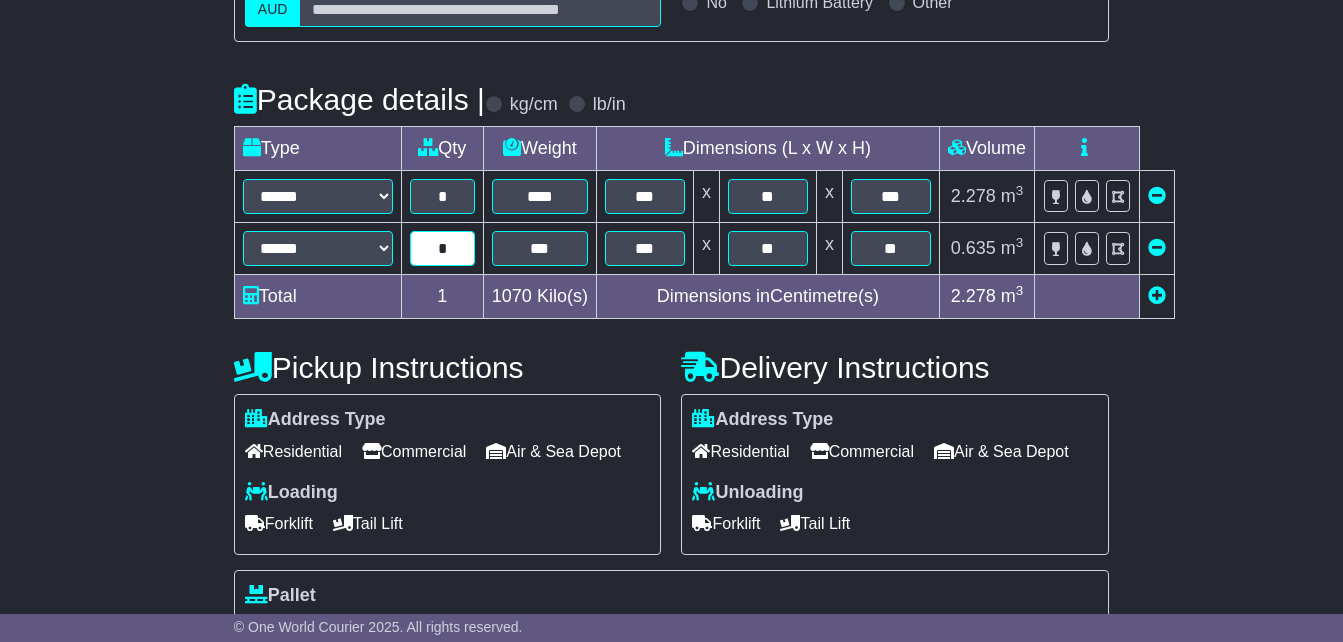 scroll, scrollTop: 500, scrollLeft: 0, axis: vertical 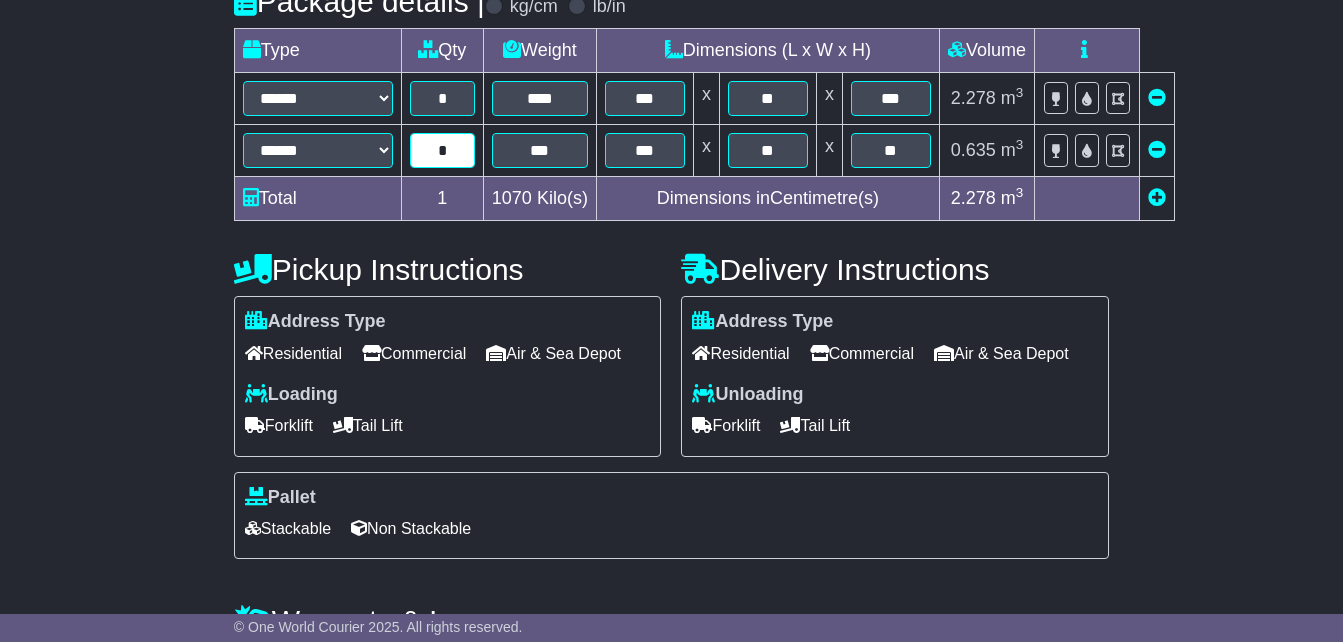 type on "*" 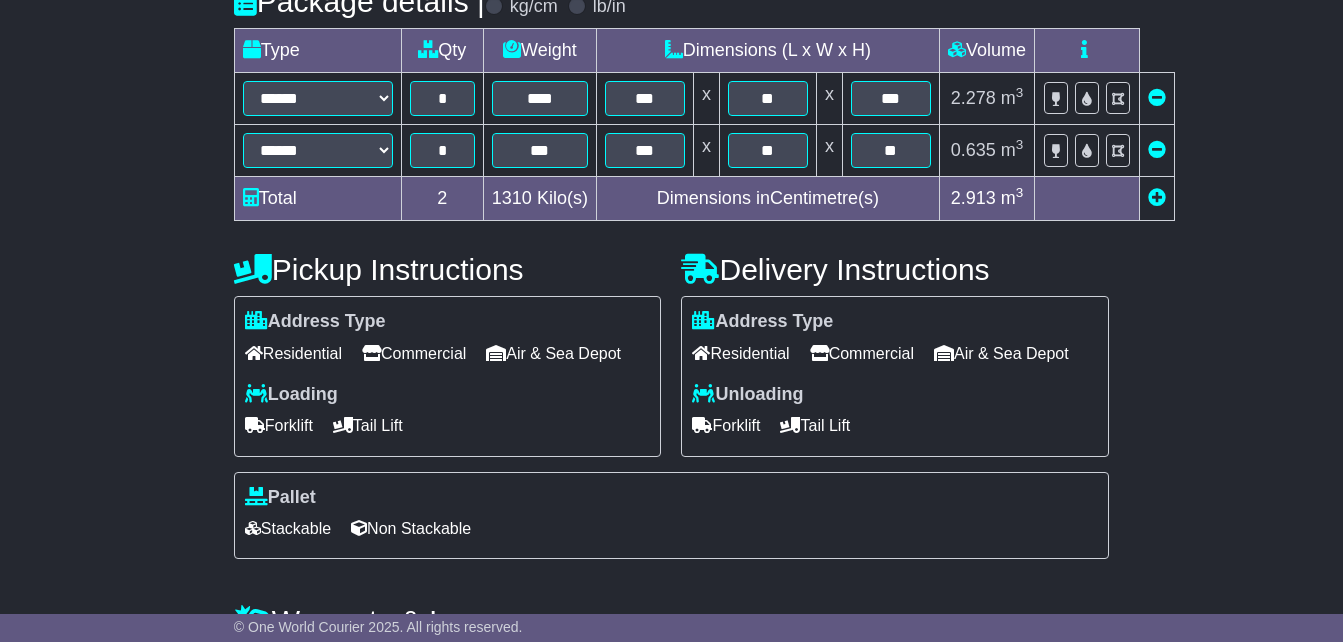click on "Commercial" at bounding box center (414, 353) 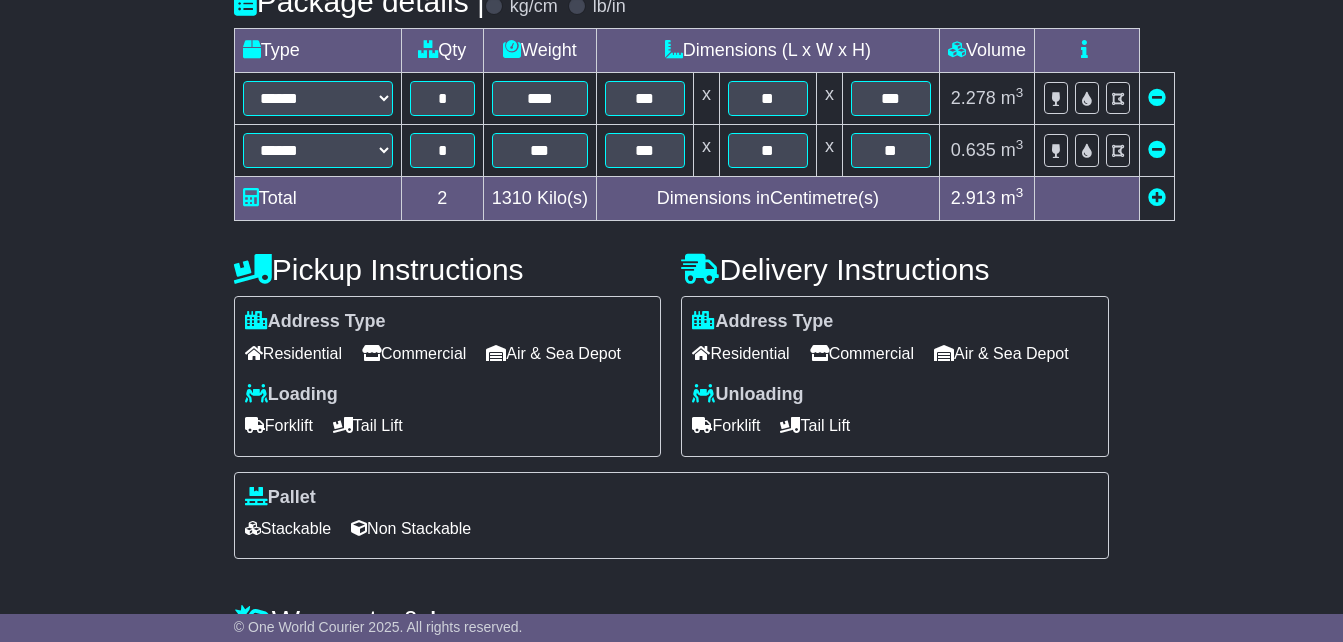 click on "Forklift" at bounding box center [726, 425] 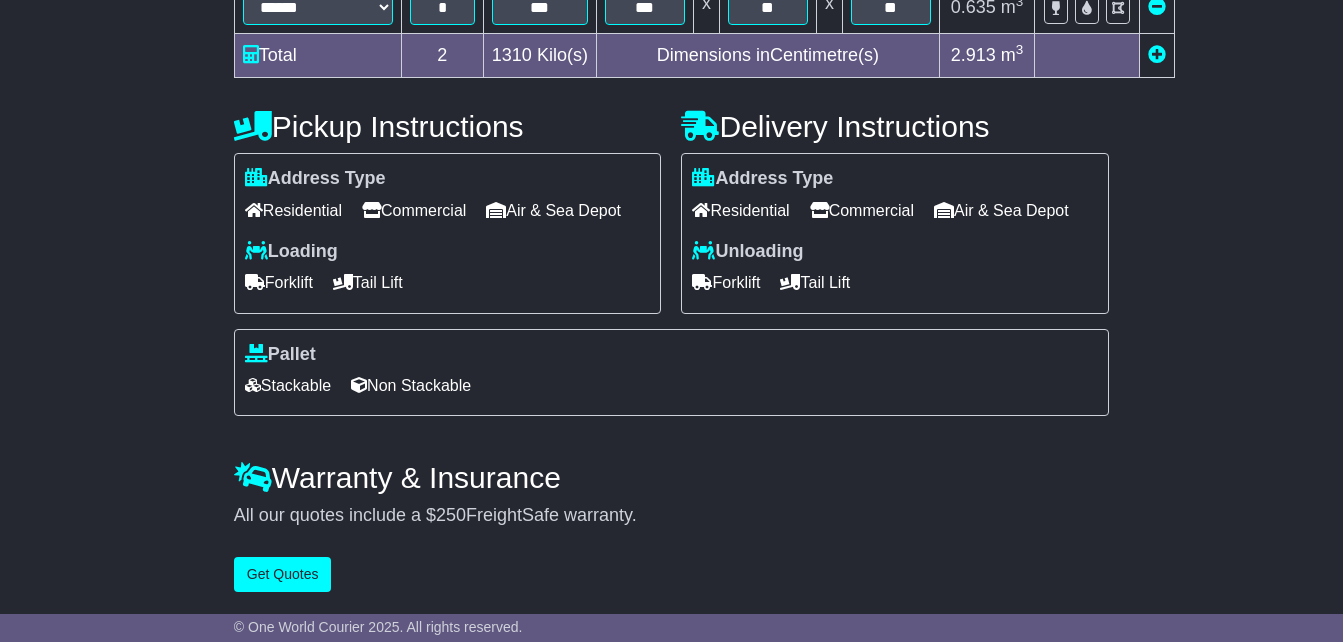 scroll, scrollTop: 700, scrollLeft: 0, axis: vertical 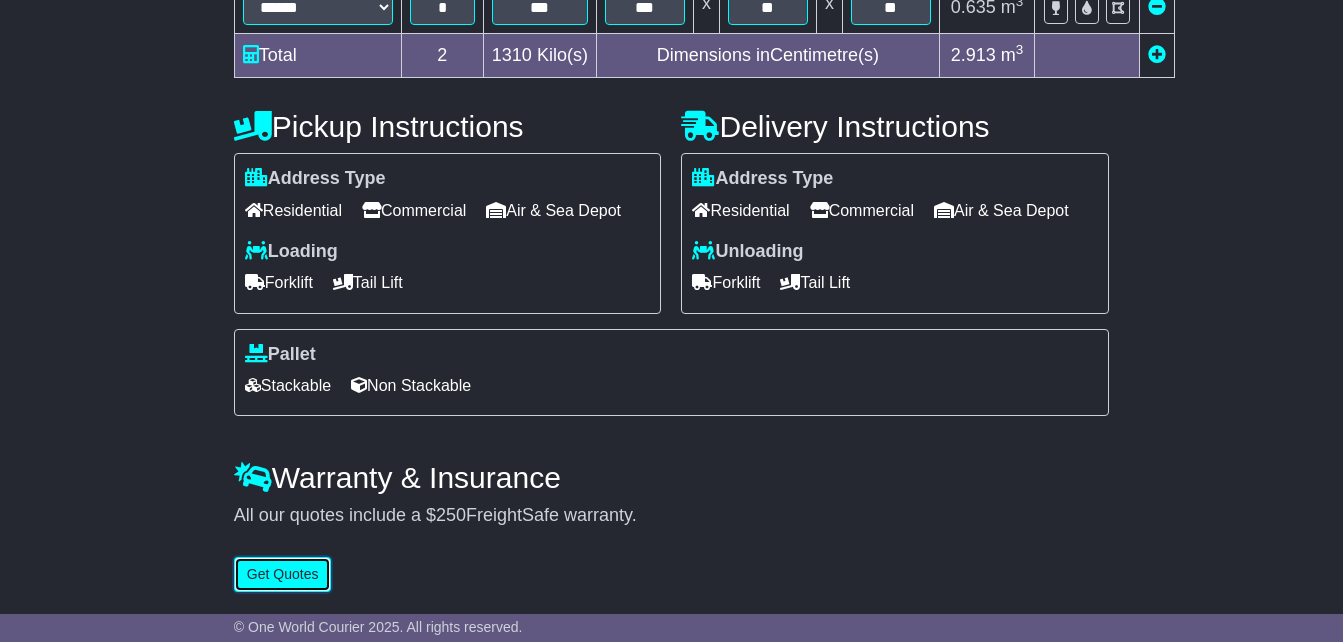 click on "Get Quotes" at bounding box center (283, 574) 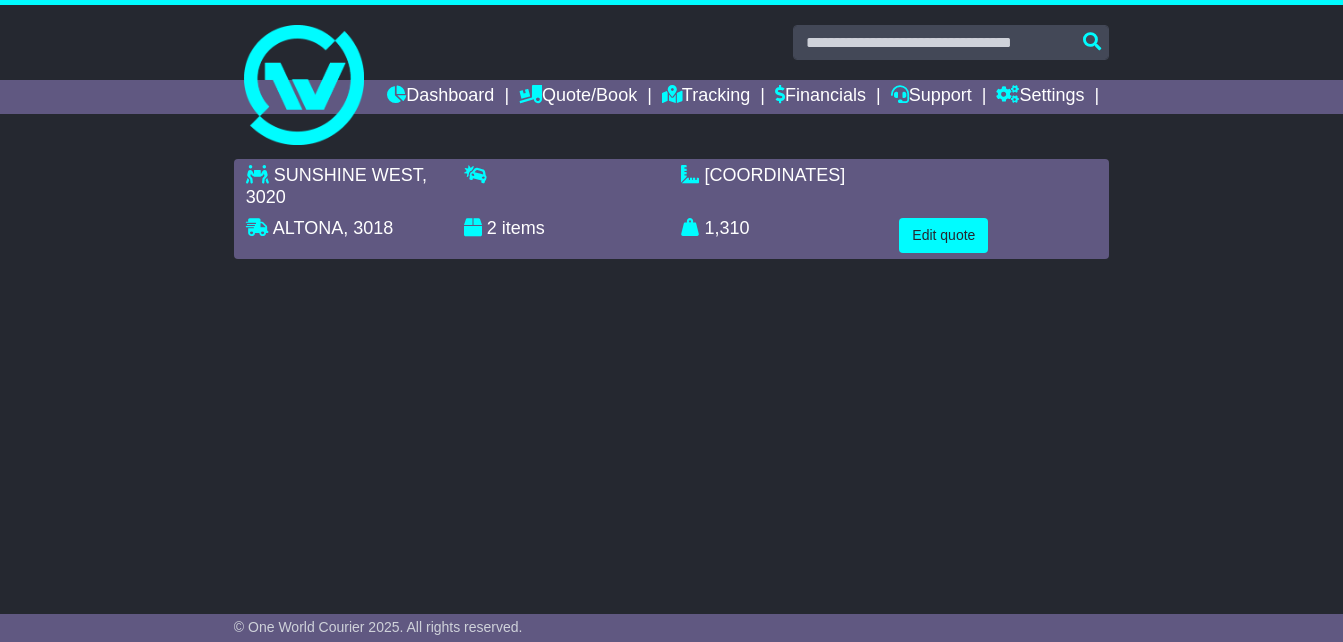 scroll, scrollTop: 0, scrollLeft: 0, axis: both 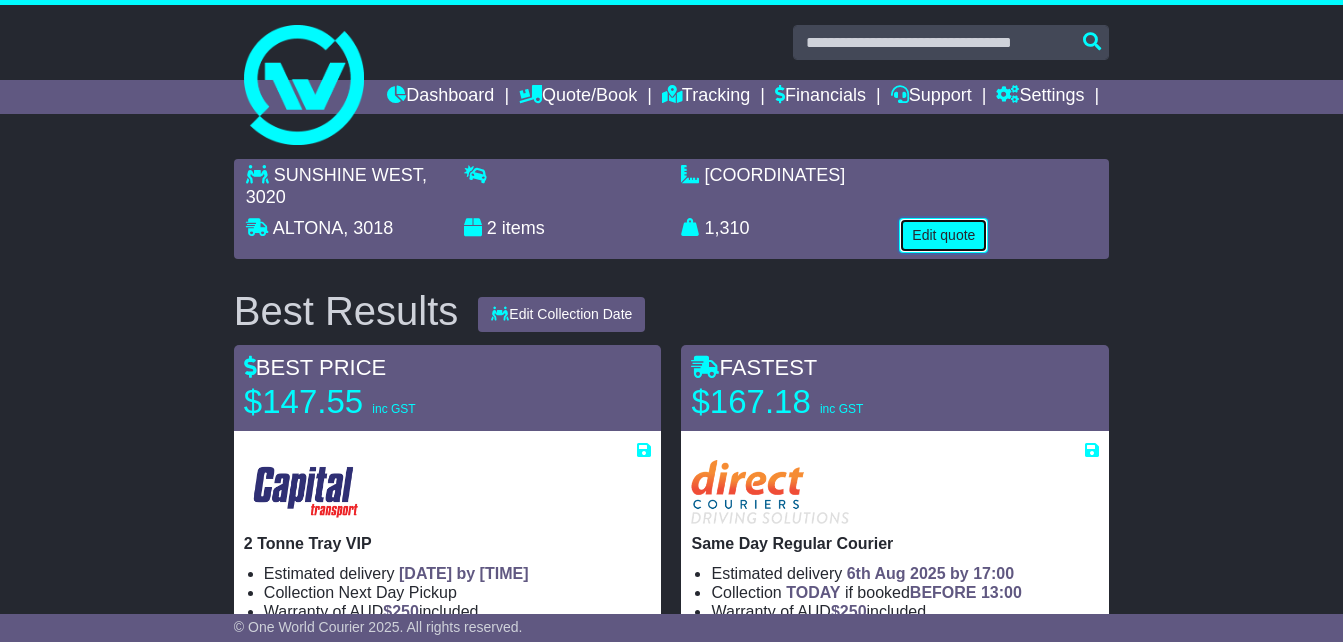 click on "Edit quote" at bounding box center (943, 235) 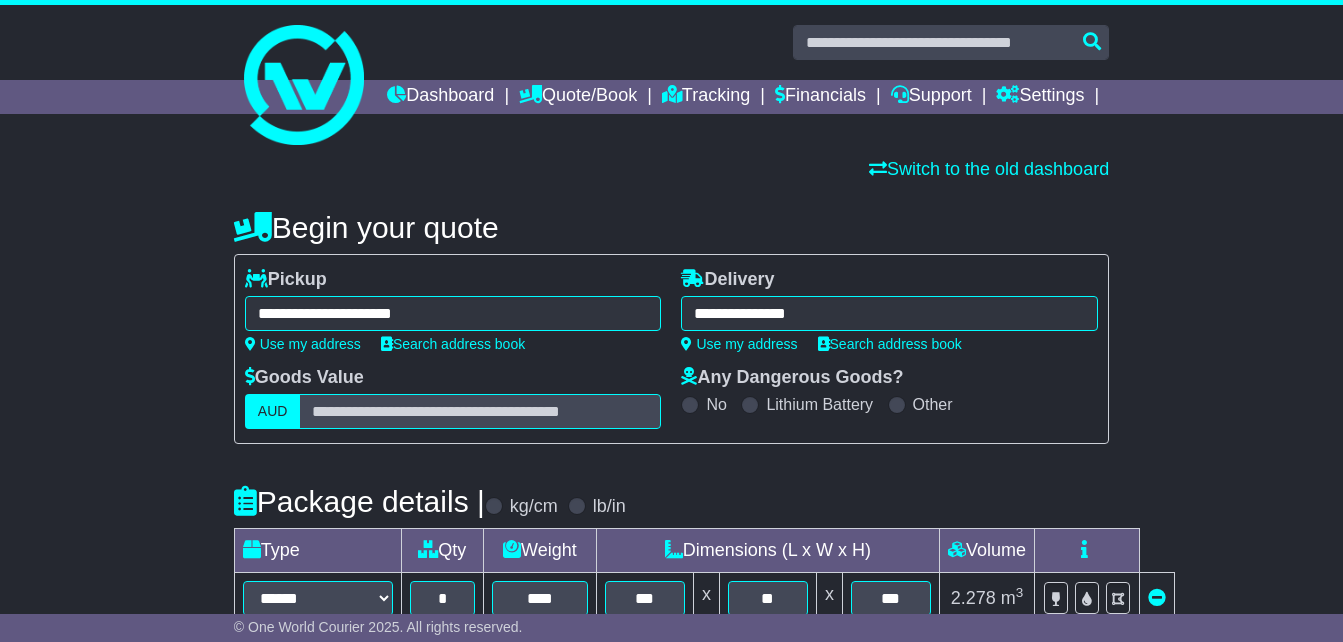click on "**********" at bounding box center (889, 313) 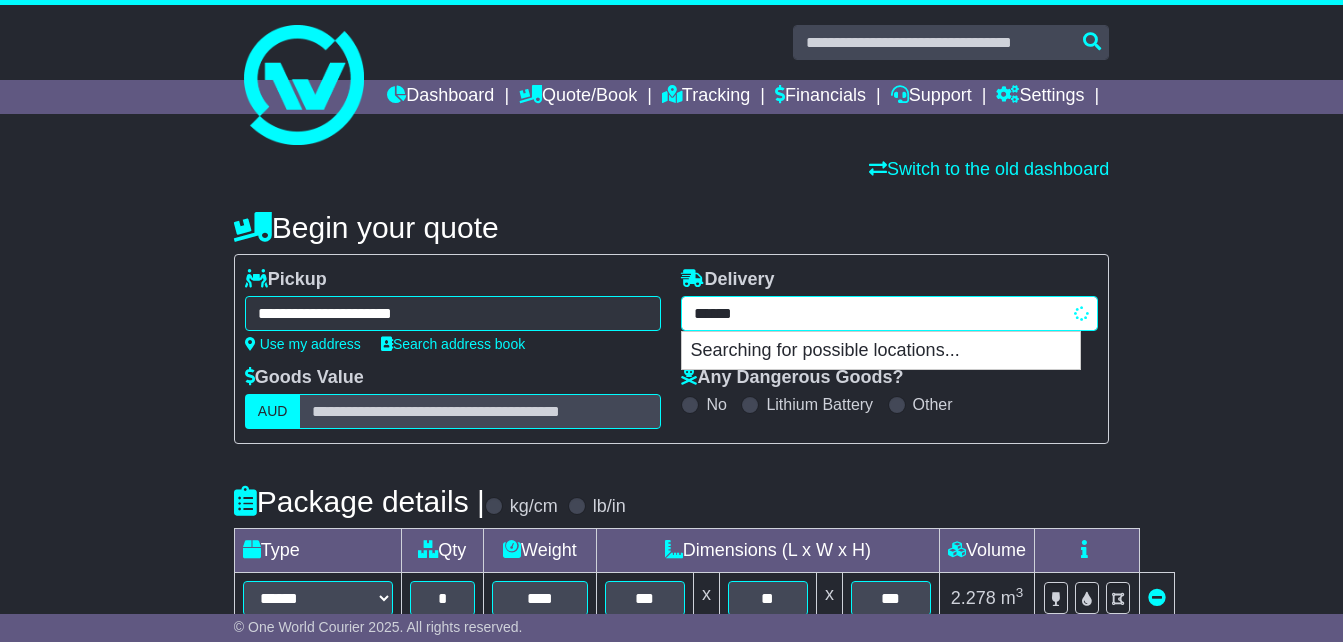 drag, startPoint x: 863, startPoint y: 344, endPoint x: 652, endPoint y: 340, distance: 211.03792 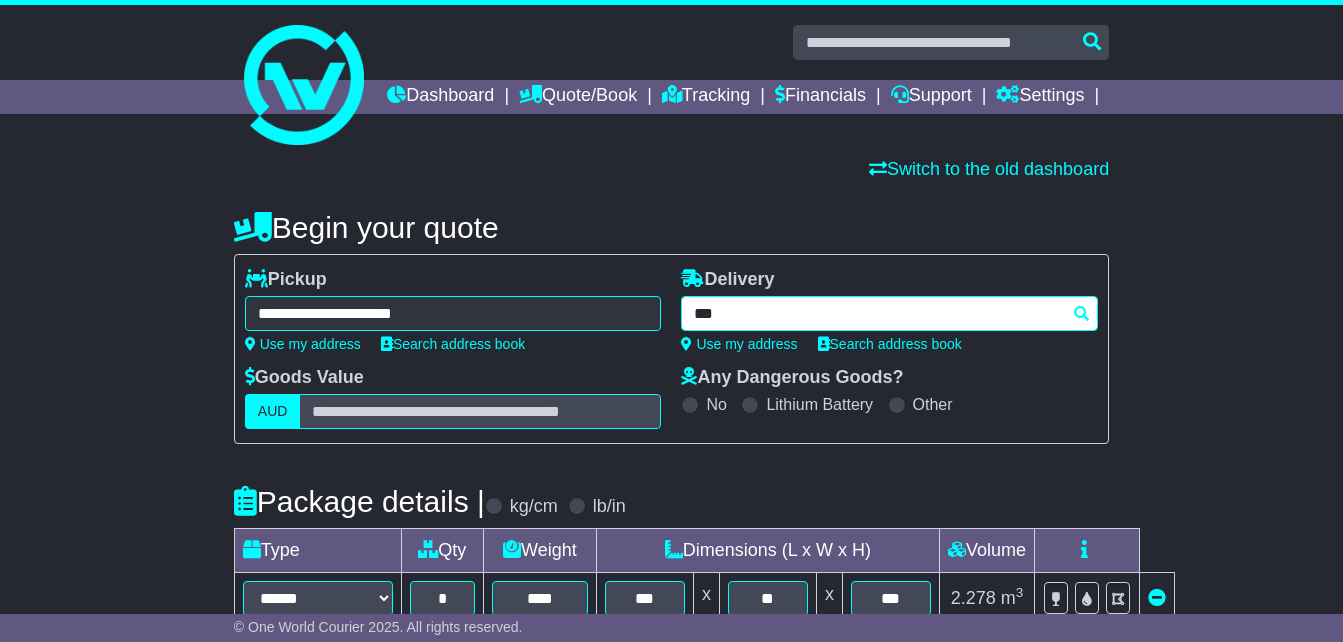 type on "****" 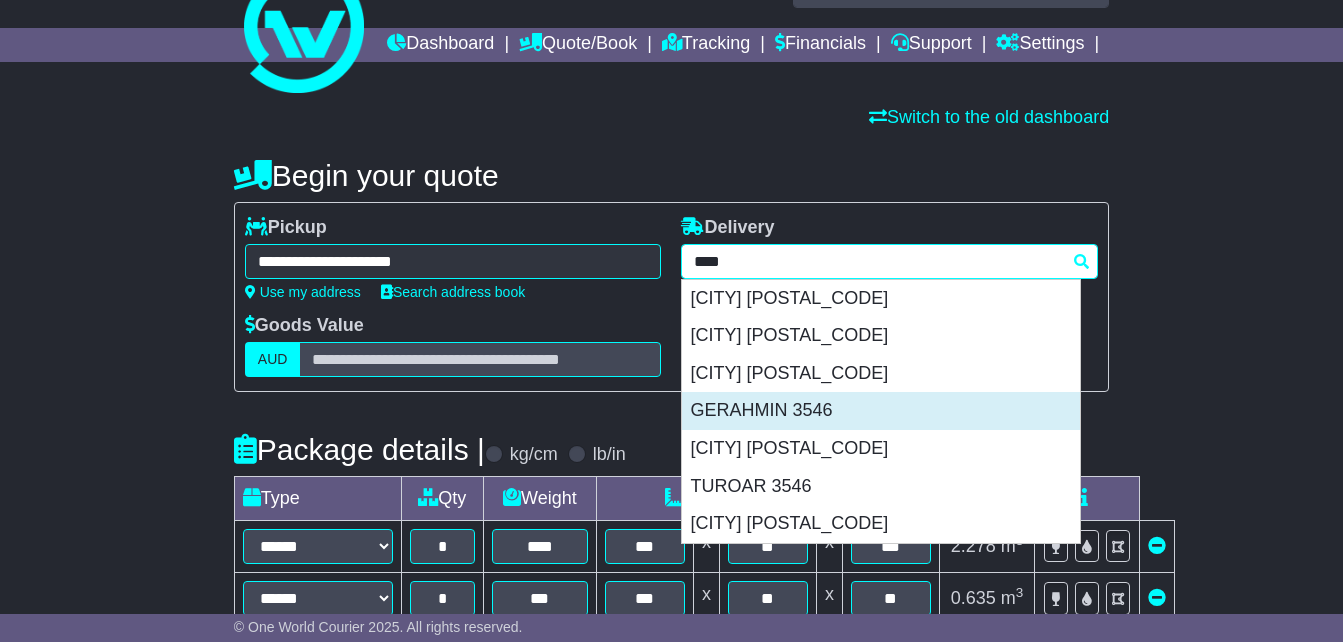 scroll, scrollTop: 100, scrollLeft: 0, axis: vertical 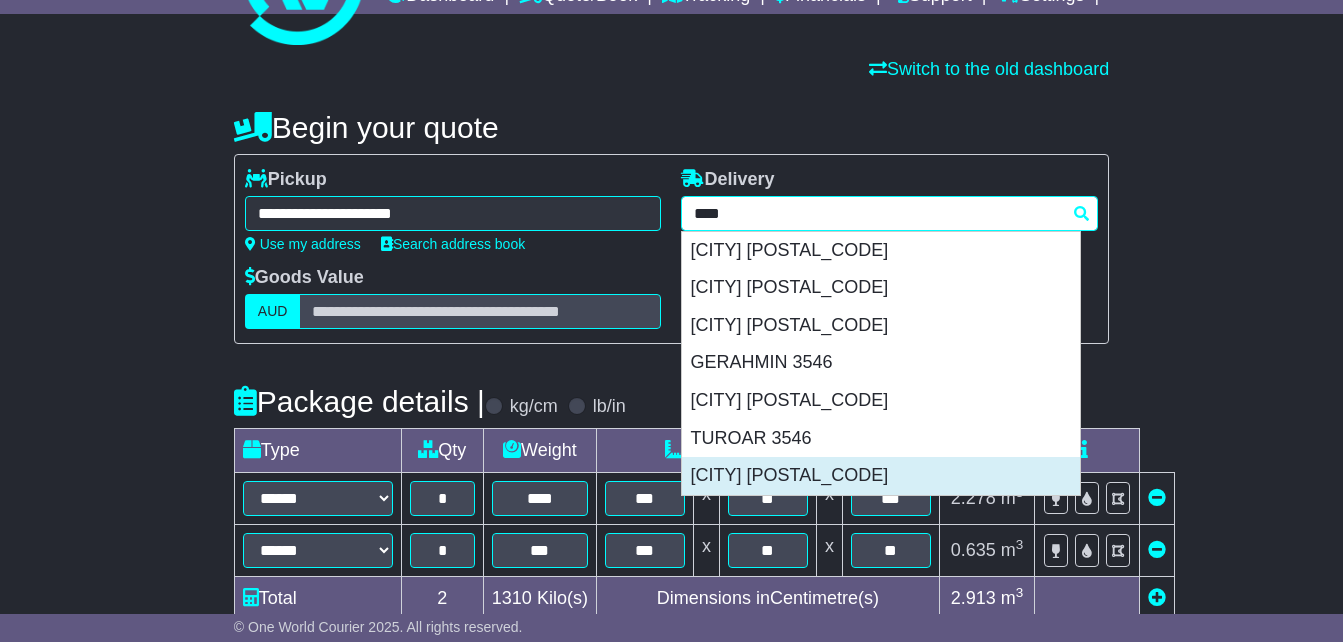 click on "[CITY] [POSTAL_CODE]" at bounding box center [881, 476] 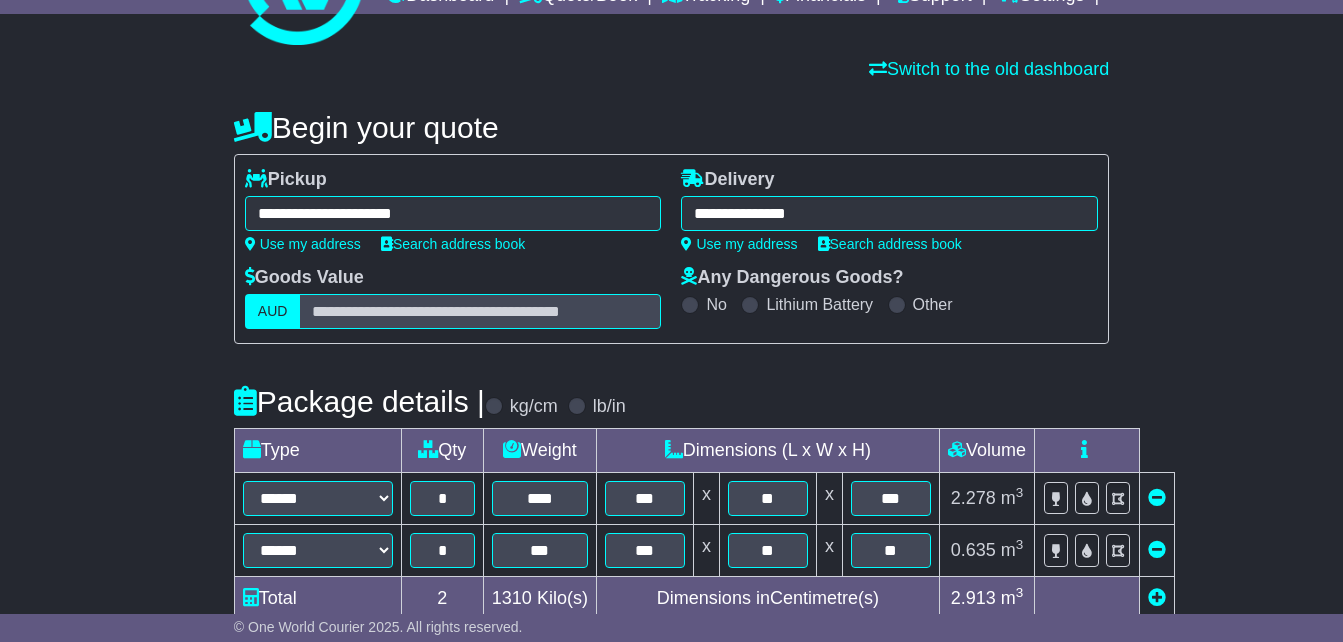 type on "**********" 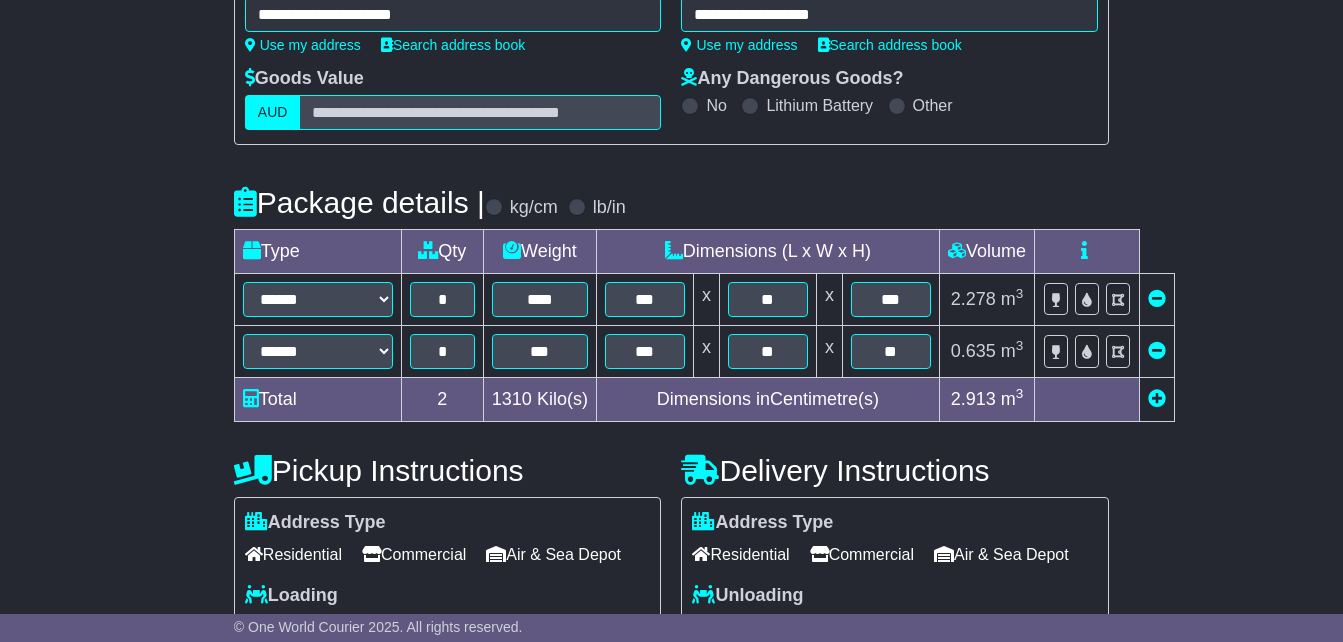 scroll, scrollTop: 300, scrollLeft: 0, axis: vertical 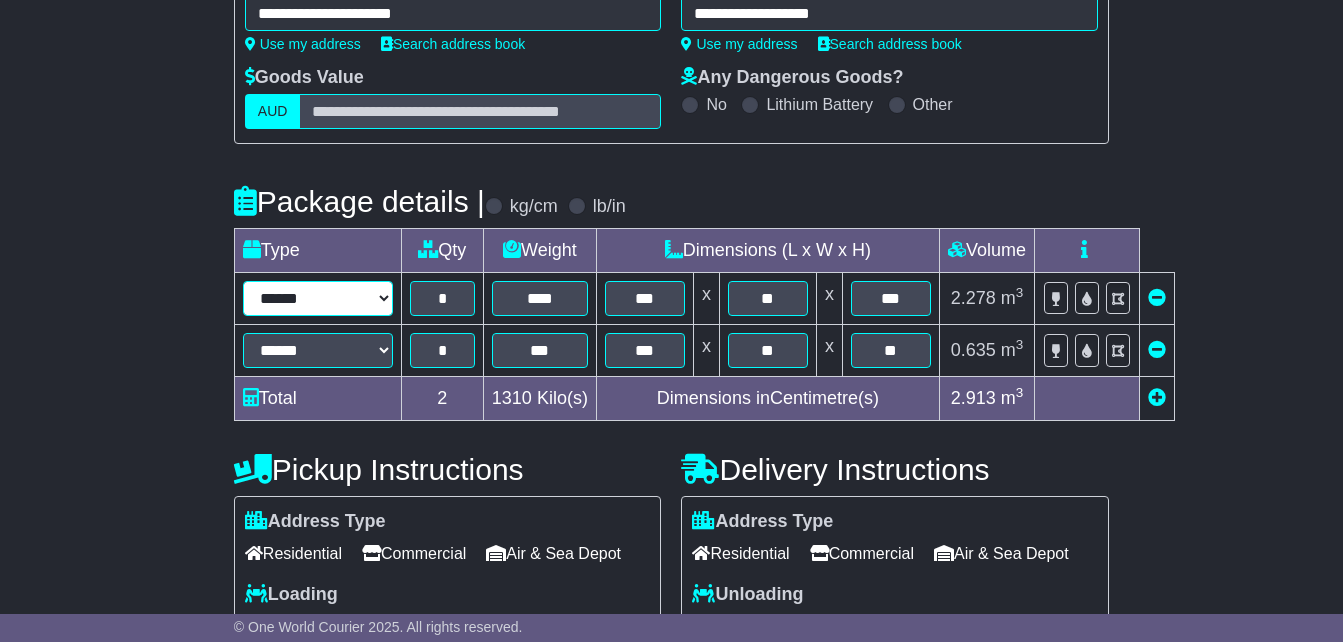 click on "**********" at bounding box center (318, 298) 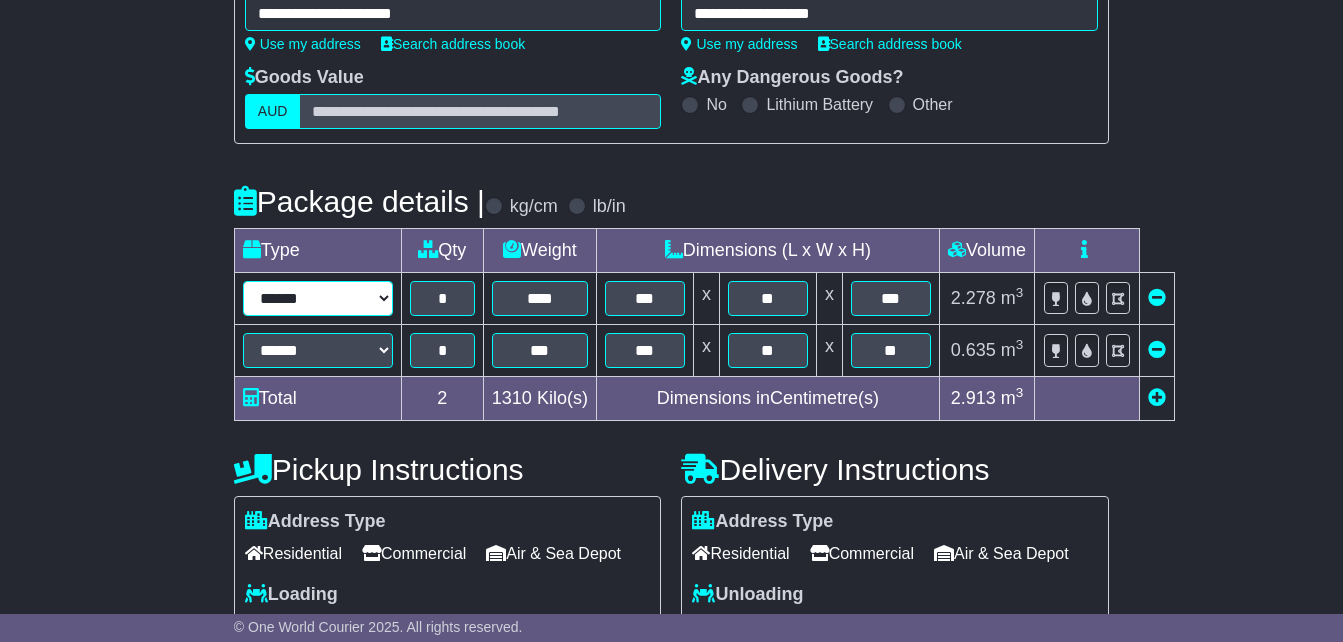select on "*****" 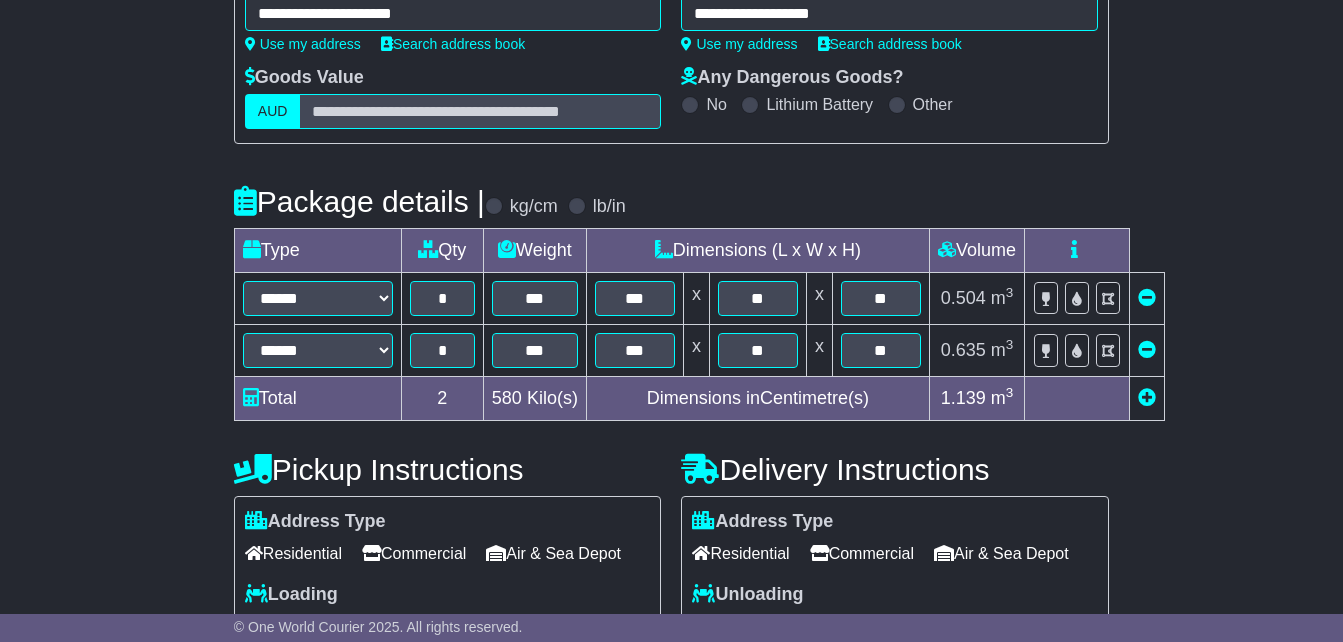 click at bounding box center [1147, 349] 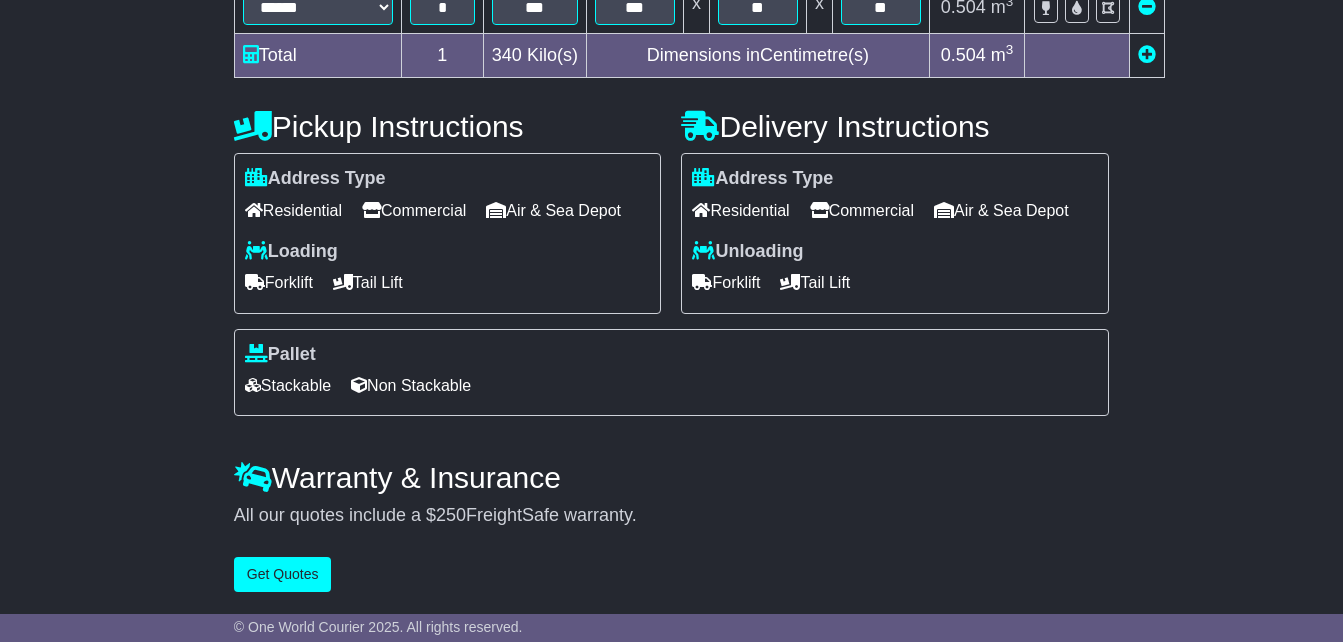 scroll, scrollTop: 662, scrollLeft: 0, axis: vertical 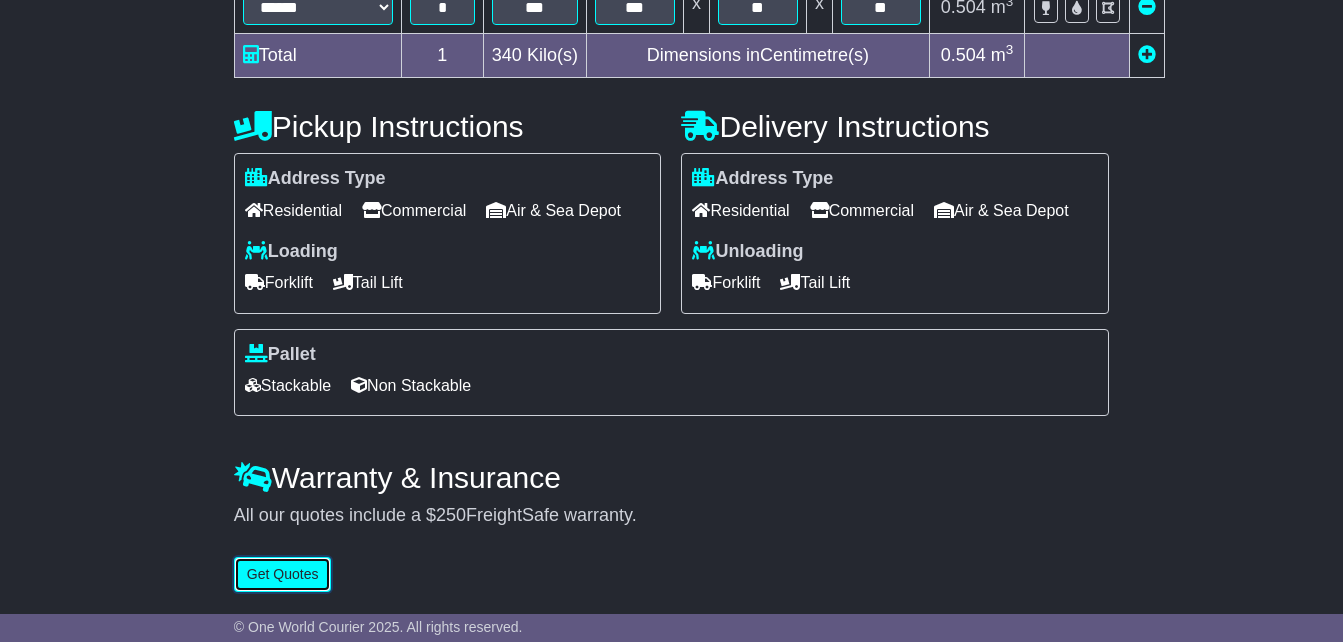 click on "Get Quotes" at bounding box center (283, 574) 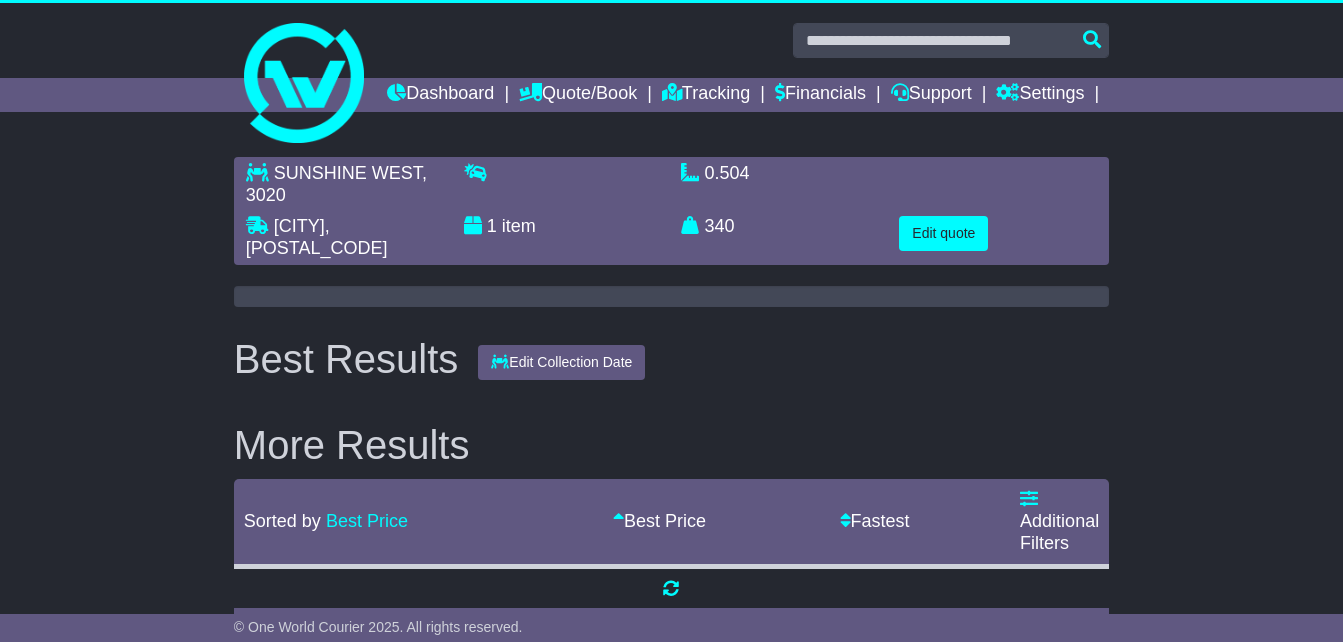 scroll, scrollTop: 0, scrollLeft: 0, axis: both 